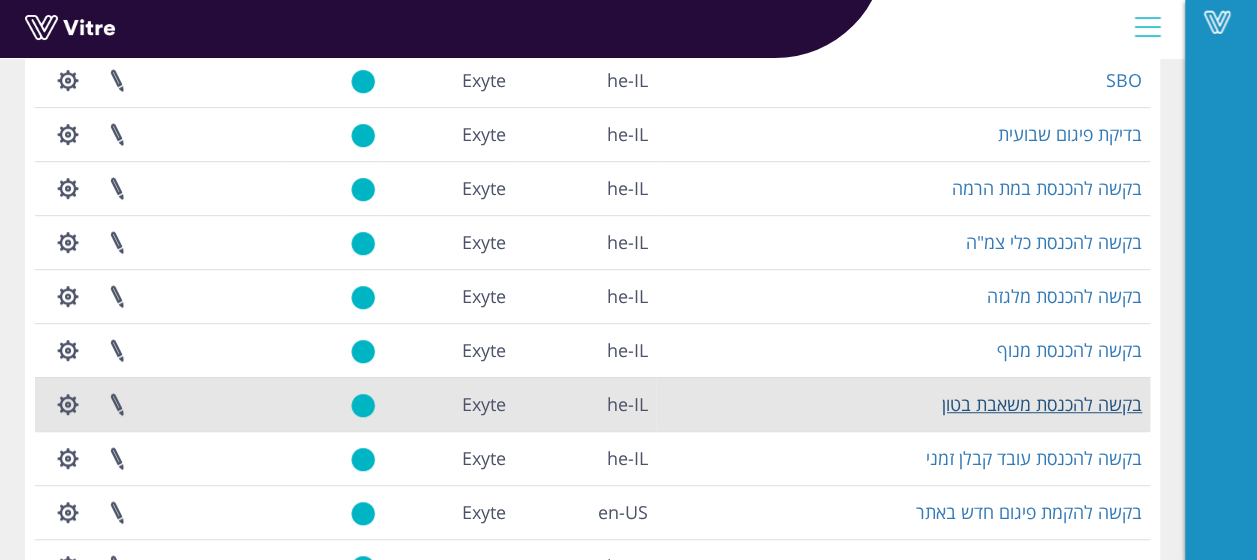 scroll, scrollTop: 500, scrollLeft: 0, axis: vertical 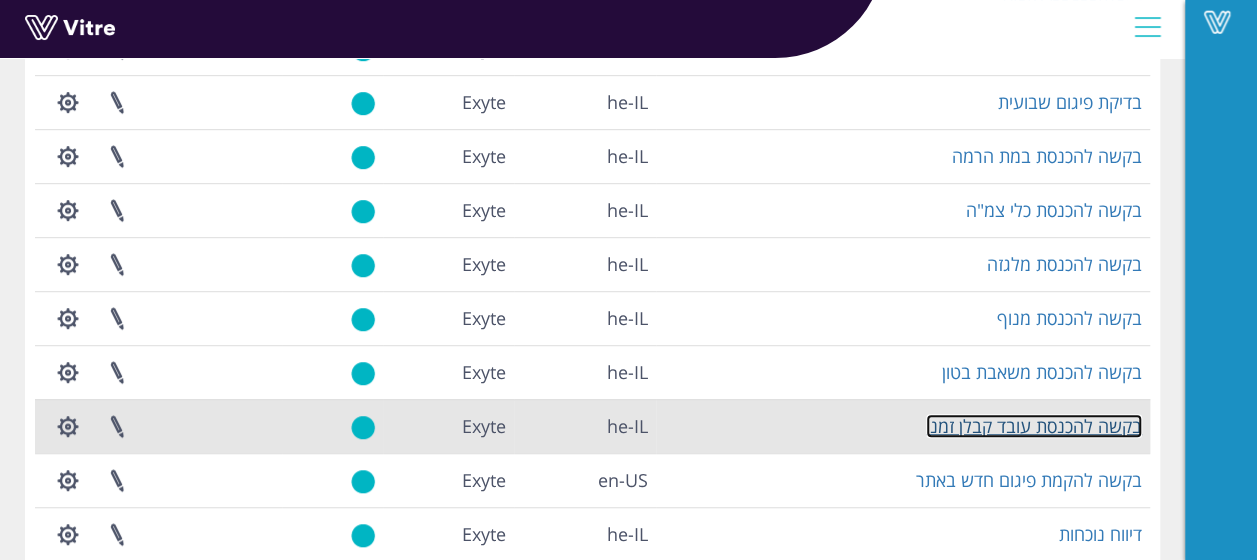 click on "בקשה להכנסת עובד קבלן זמני" at bounding box center (1034, 426) 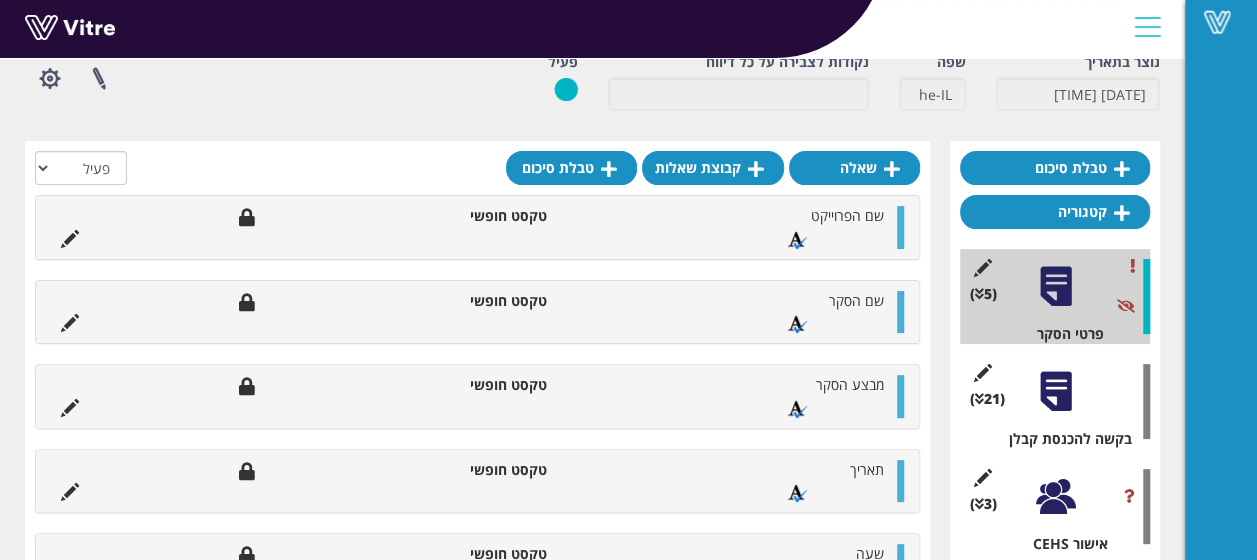 scroll, scrollTop: 200, scrollLeft: 0, axis: vertical 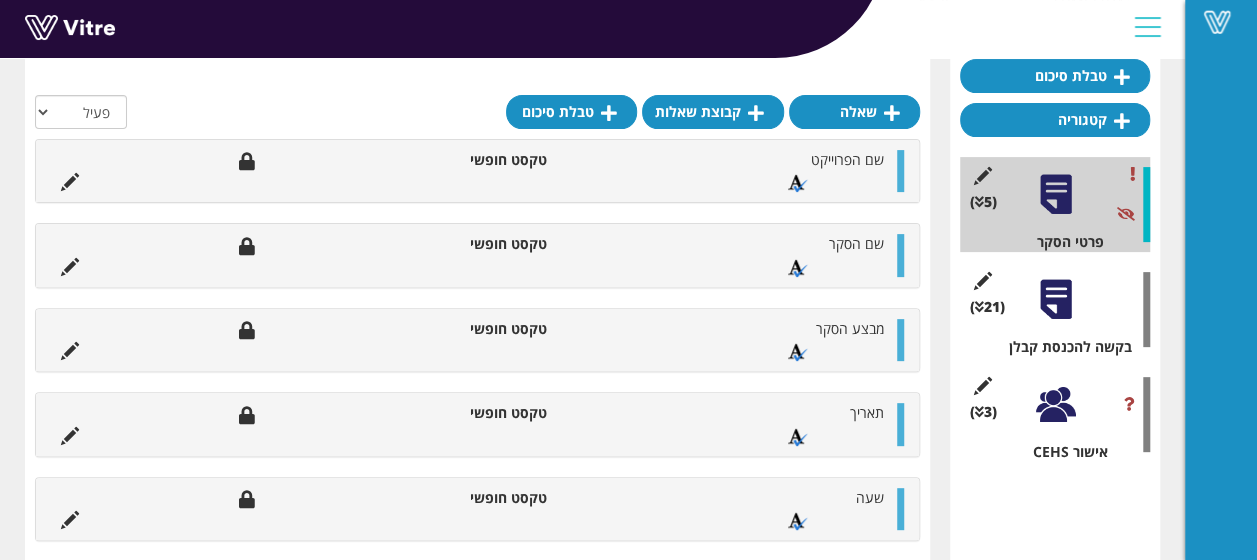 click at bounding box center [1055, 299] 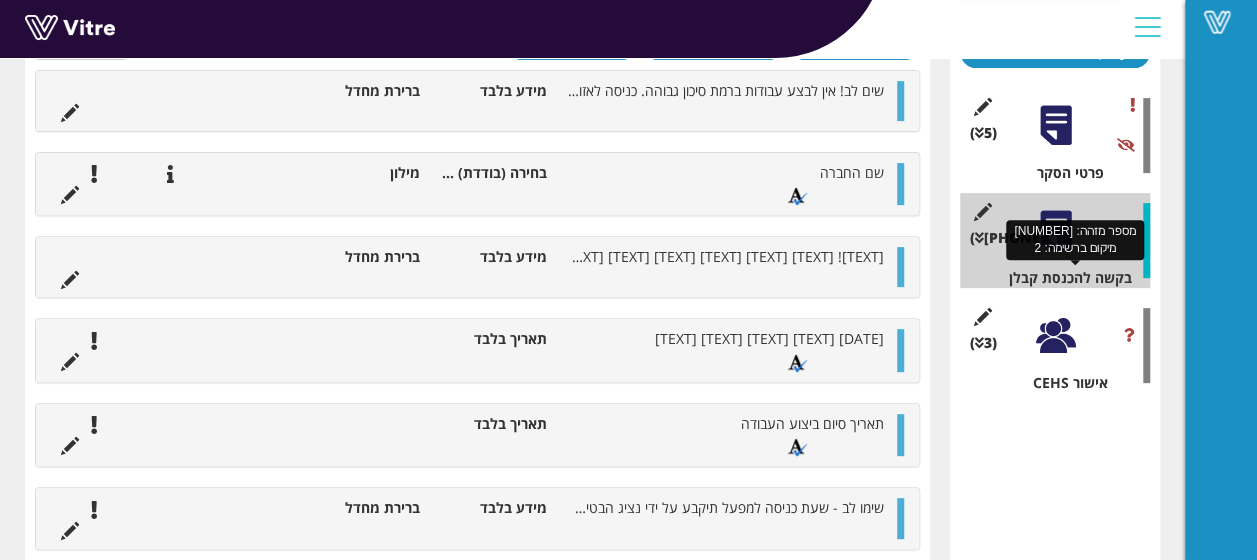 scroll, scrollTop: 300, scrollLeft: 0, axis: vertical 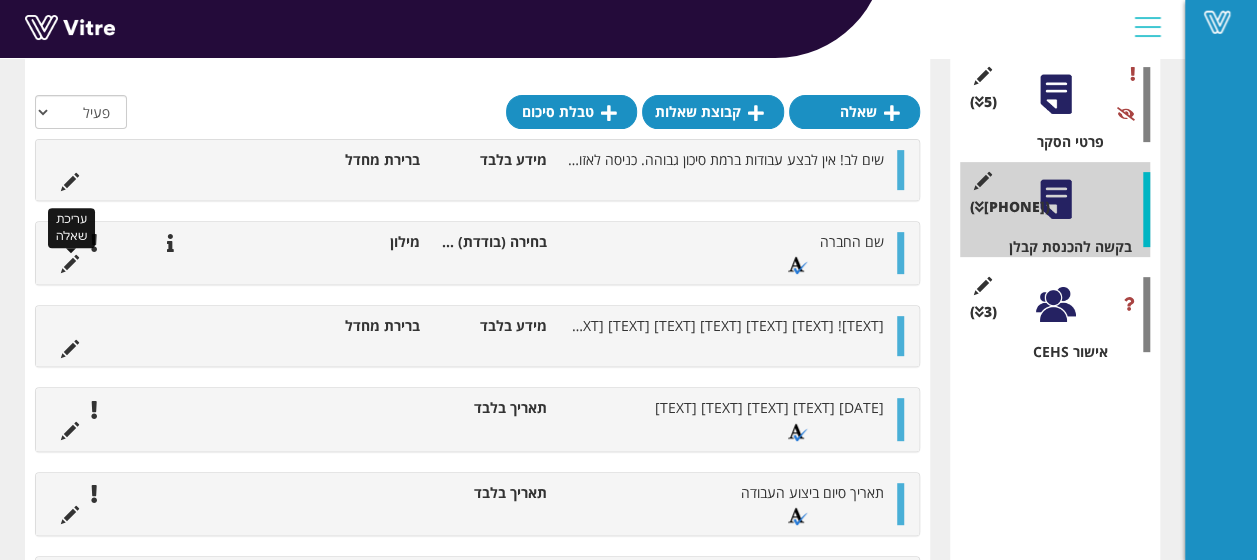 click at bounding box center [70, 264] 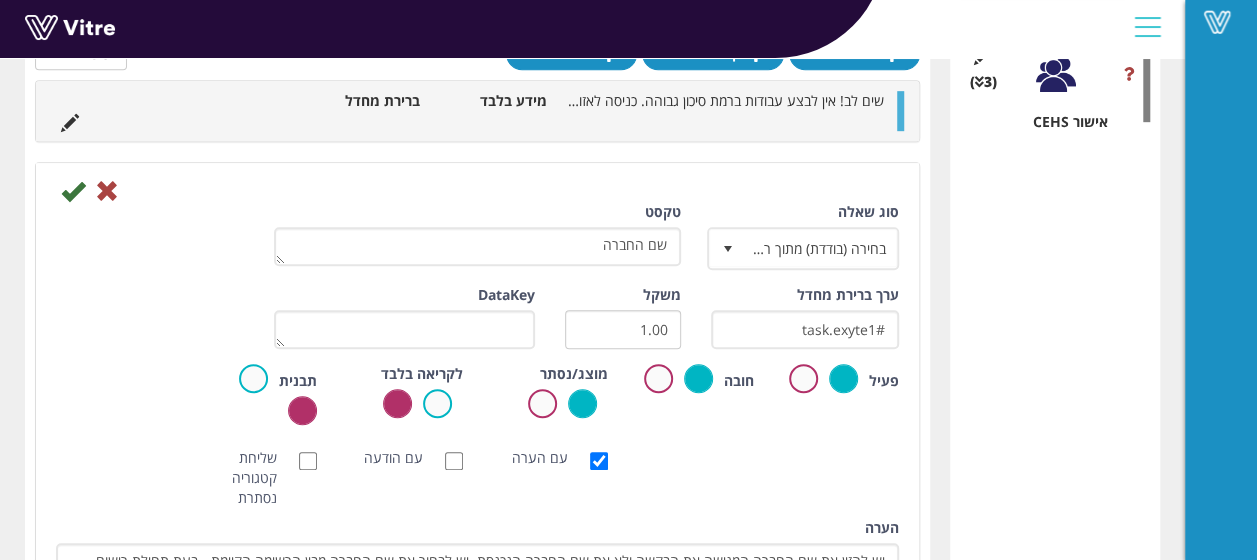 scroll, scrollTop: 500, scrollLeft: 0, axis: vertical 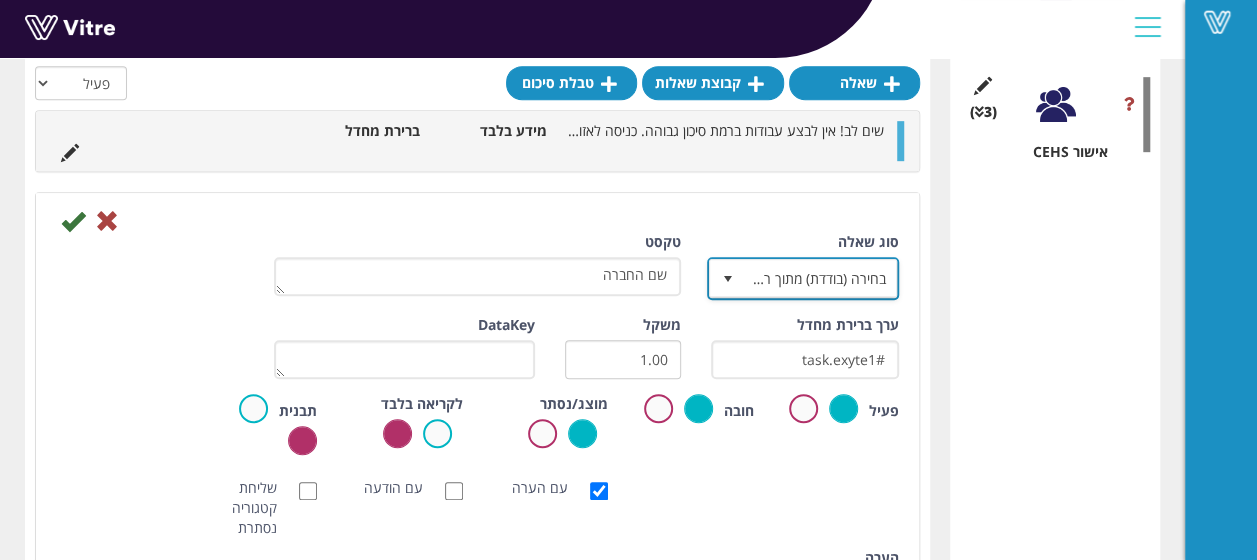 click at bounding box center [728, 279] 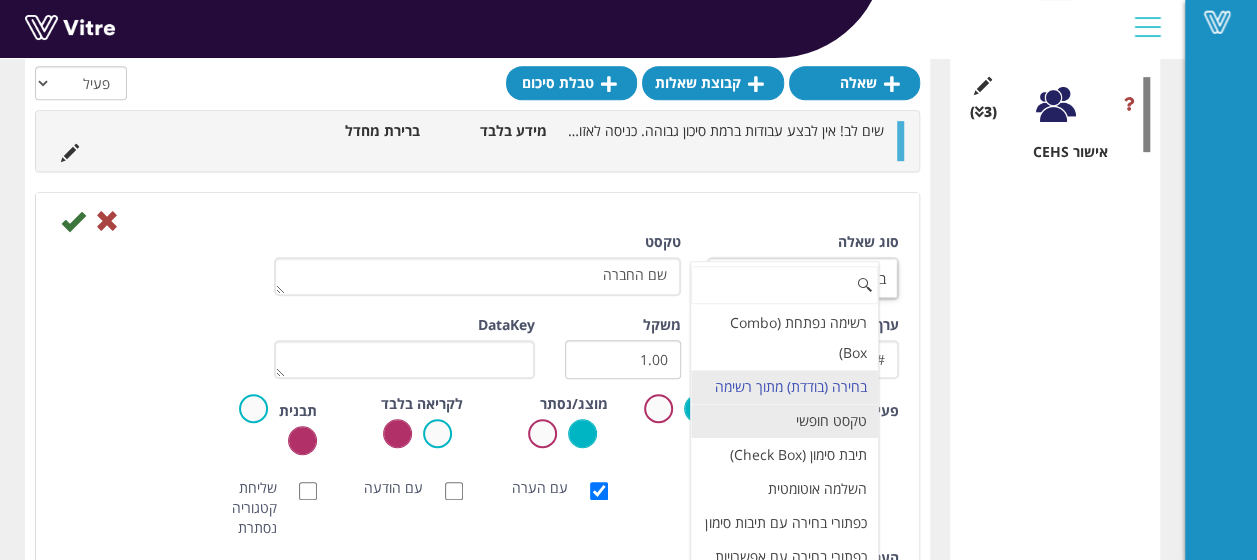 click on "טקסט חופשי" at bounding box center [784, 421] 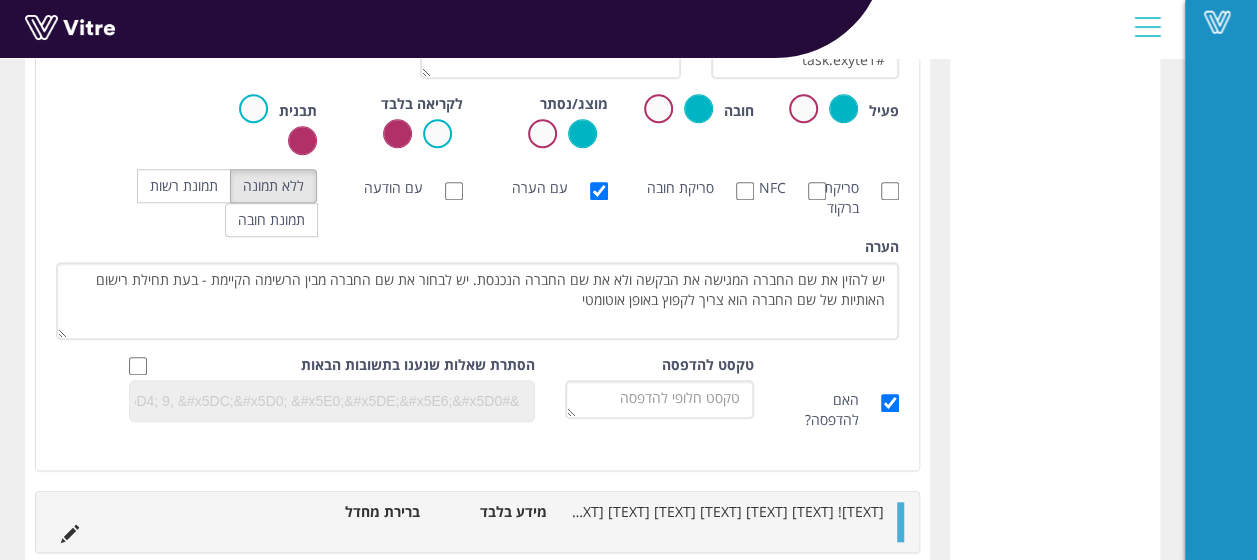 scroll, scrollTop: 500, scrollLeft: 0, axis: vertical 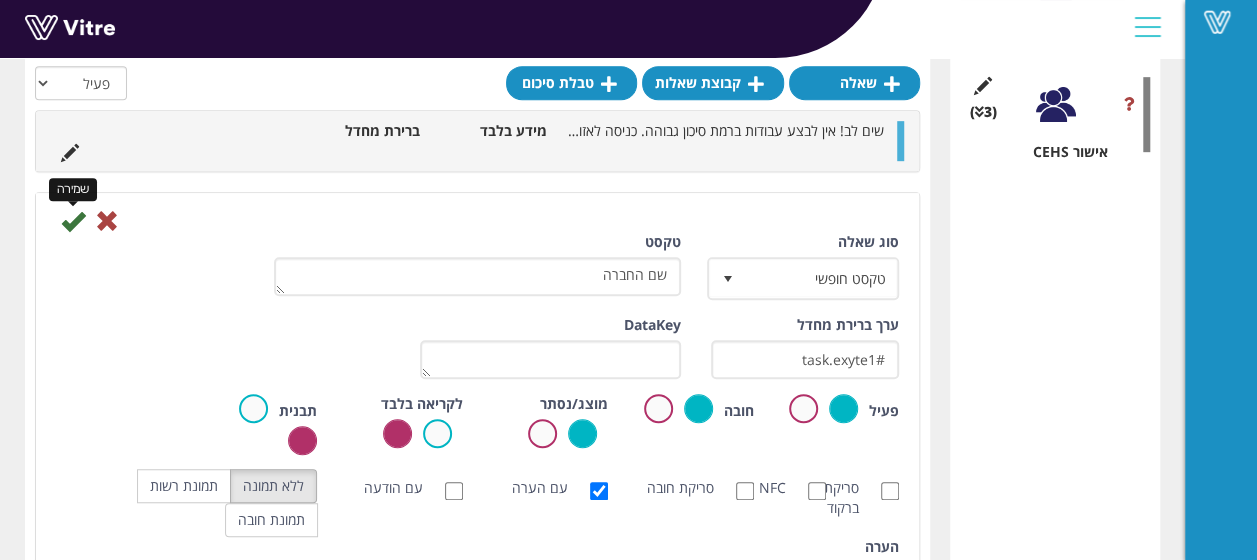 click at bounding box center [73, 221] 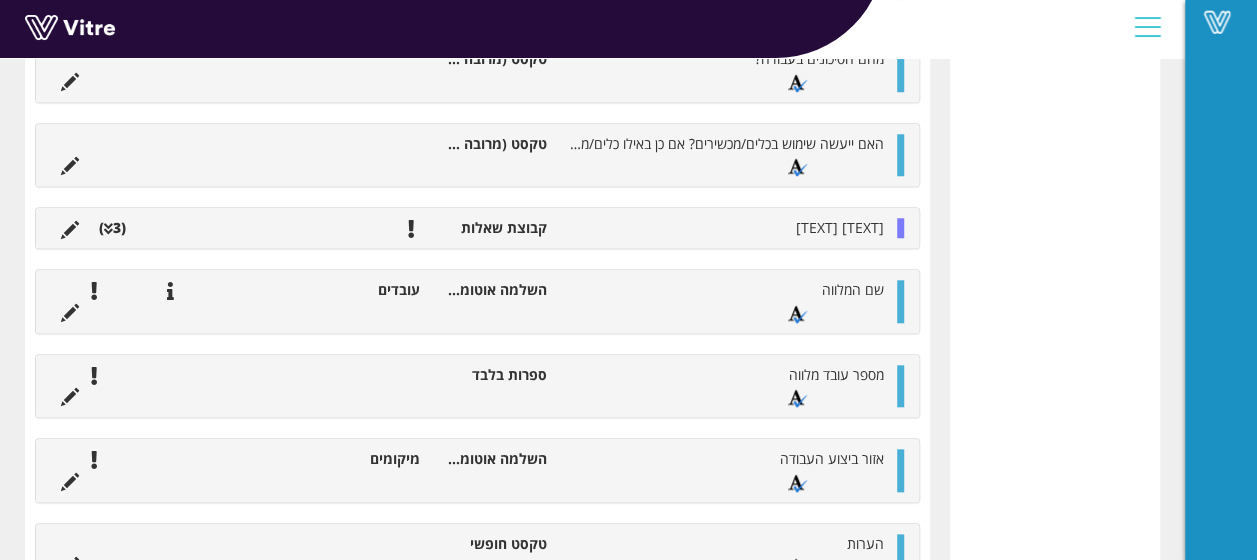scroll, scrollTop: 819, scrollLeft: 0, axis: vertical 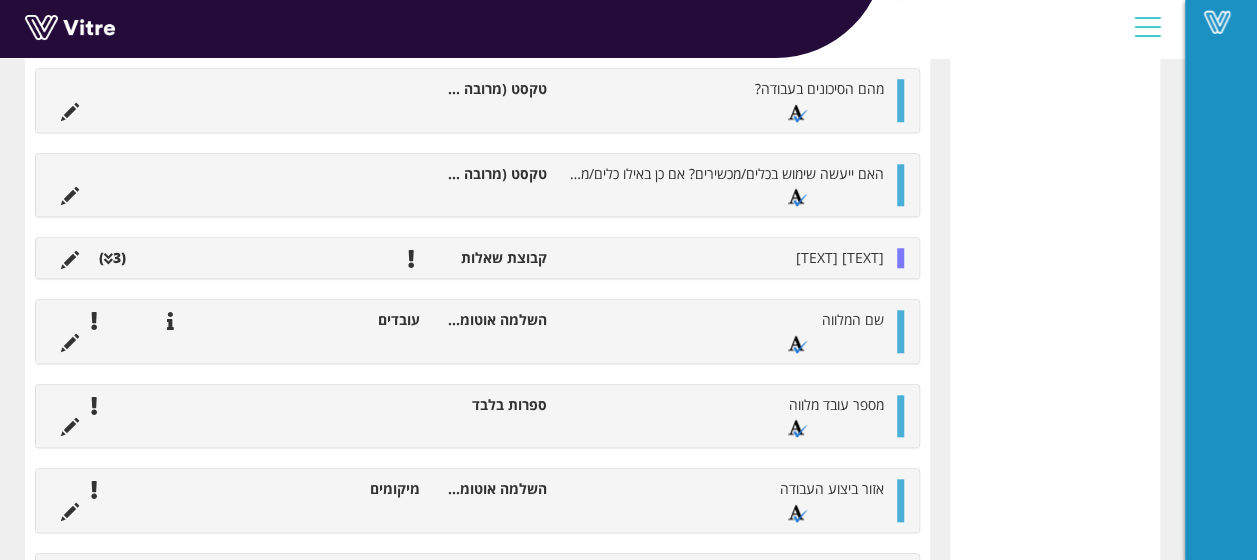 click at bounding box center (900, 258) 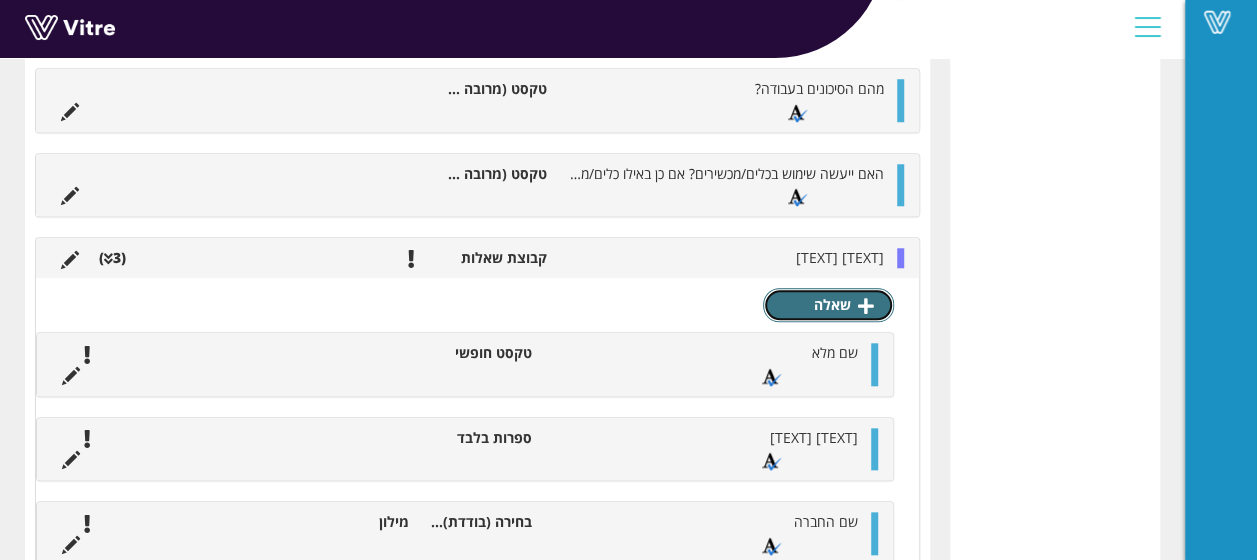 click on "שאלה" at bounding box center (828, 305) 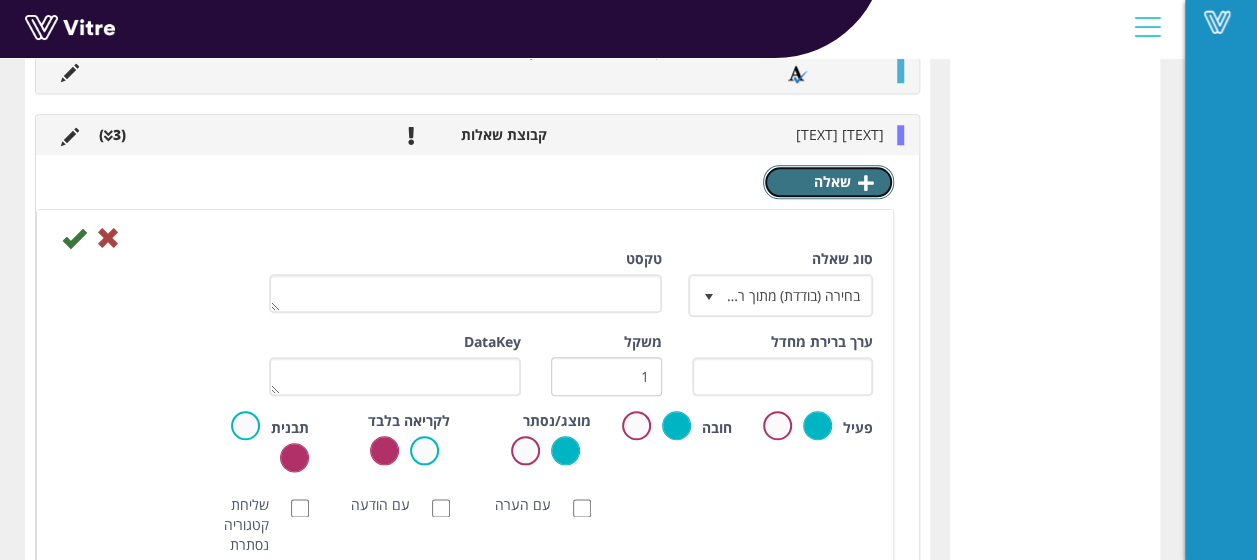 scroll, scrollTop: 819, scrollLeft: 0, axis: vertical 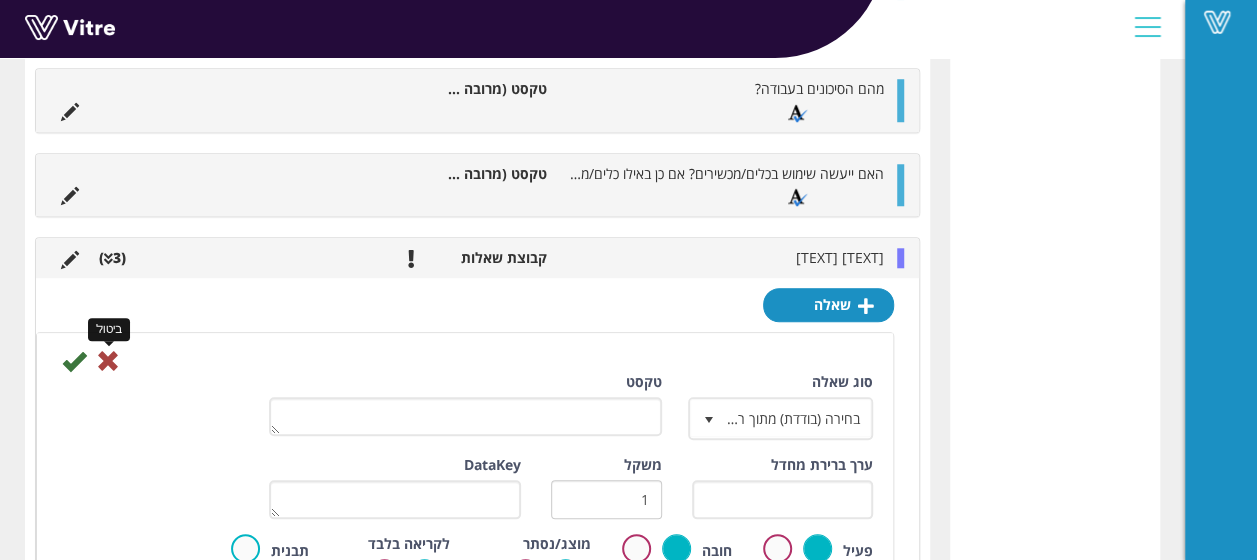 click at bounding box center [108, 361] 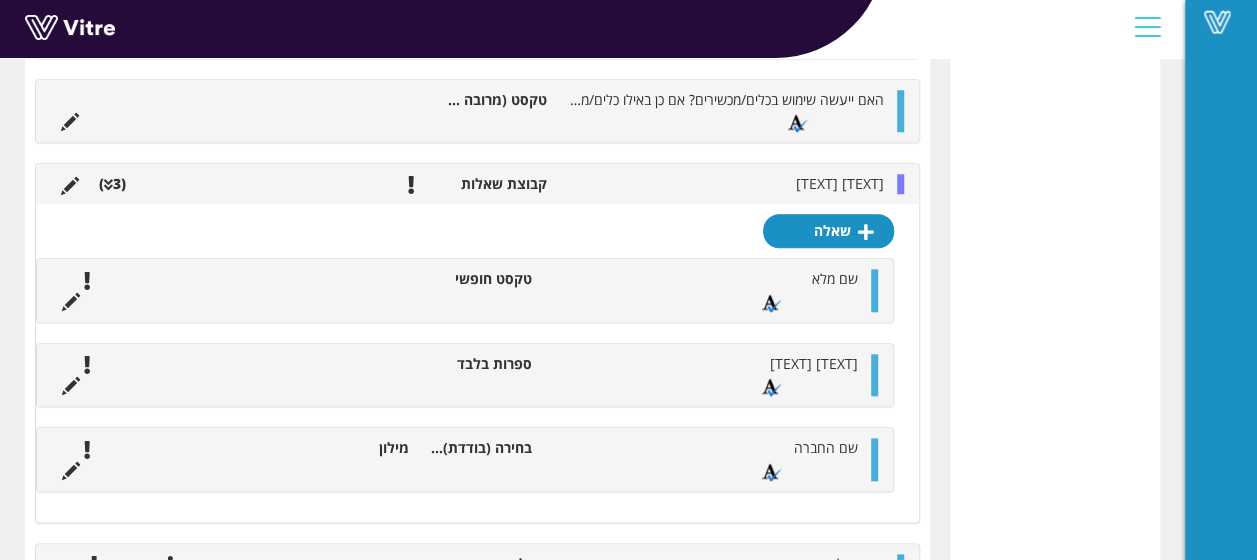 scroll, scrollTop: 919, scrollLeft: 0, axis: vertical 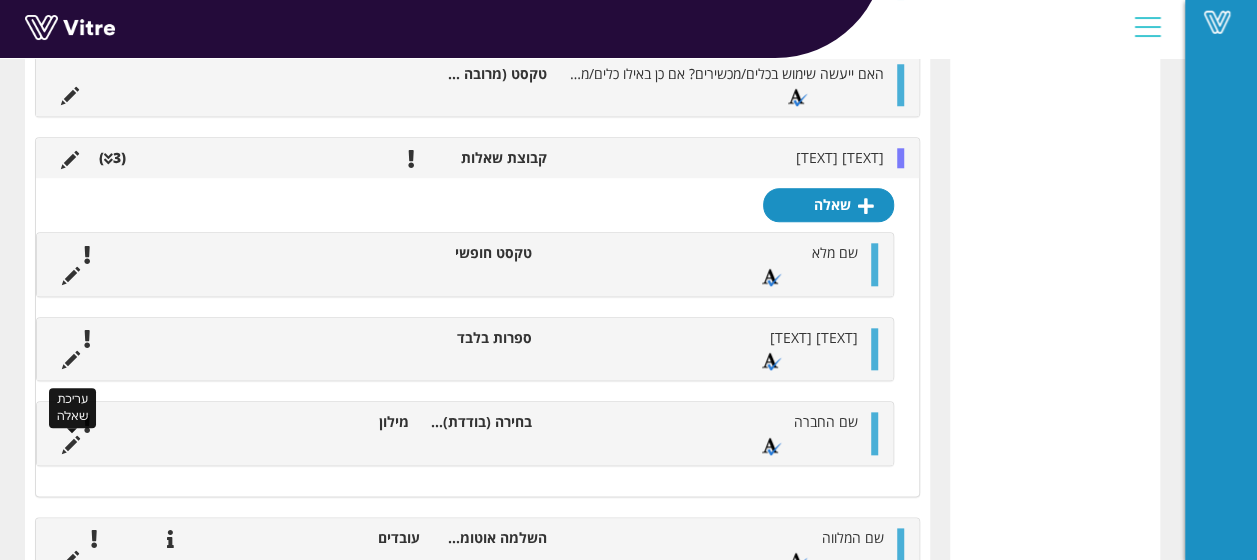 click at bounding box center (71, 445) 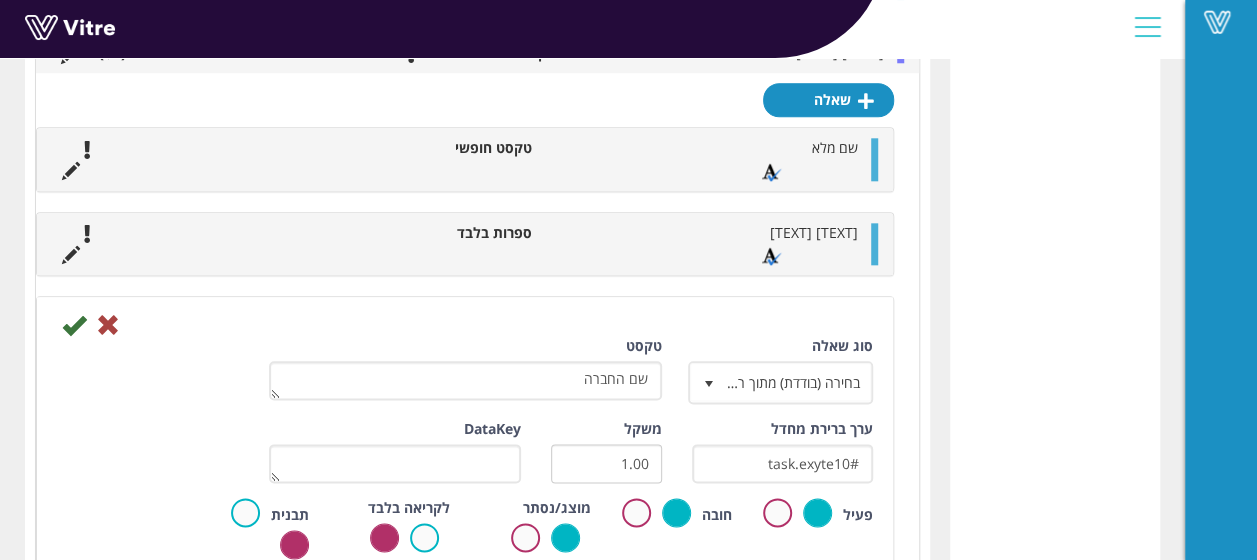 scroll, scrollTop: 1019, scrollLeft: 0, axis: vertical 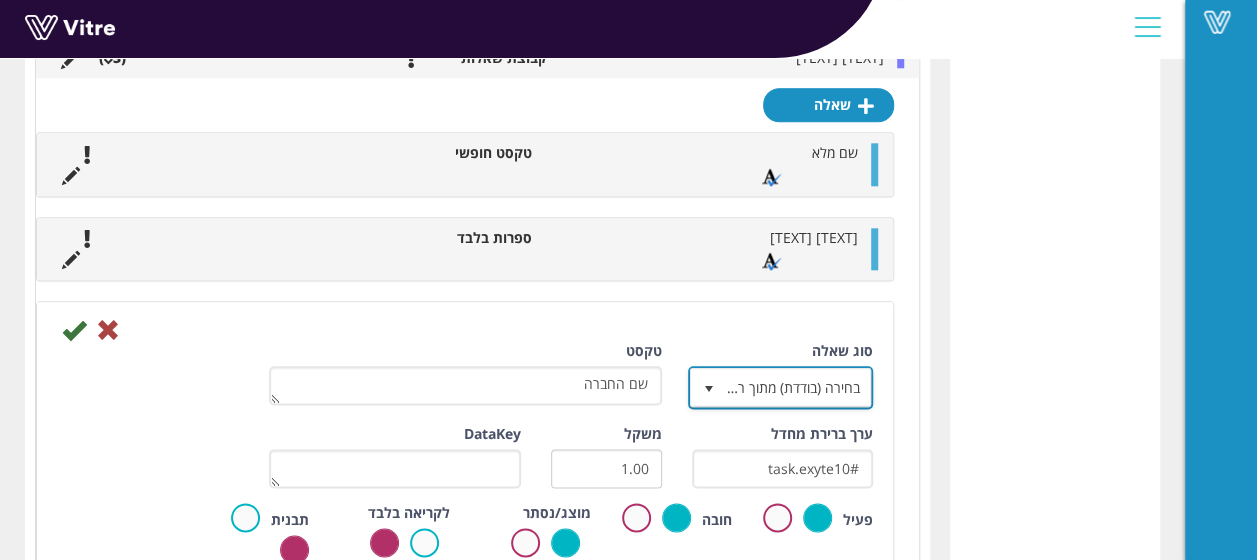 click at bounding box center [708, 389] 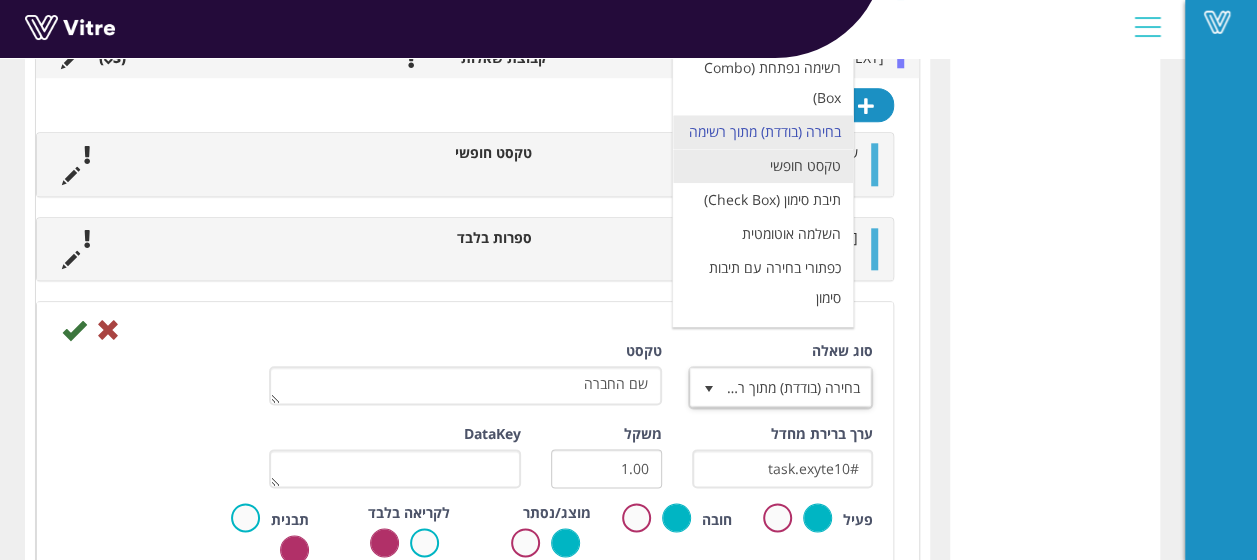 click on "טקסט חופשי" at bounding box center (763, 166) 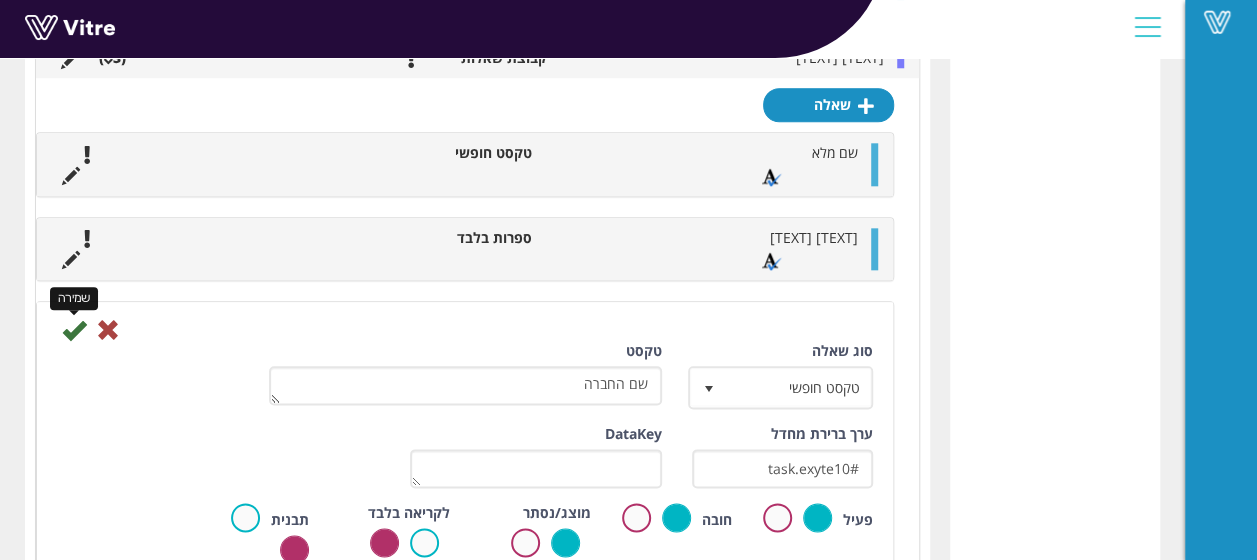 click at bounding box center (74, 330) 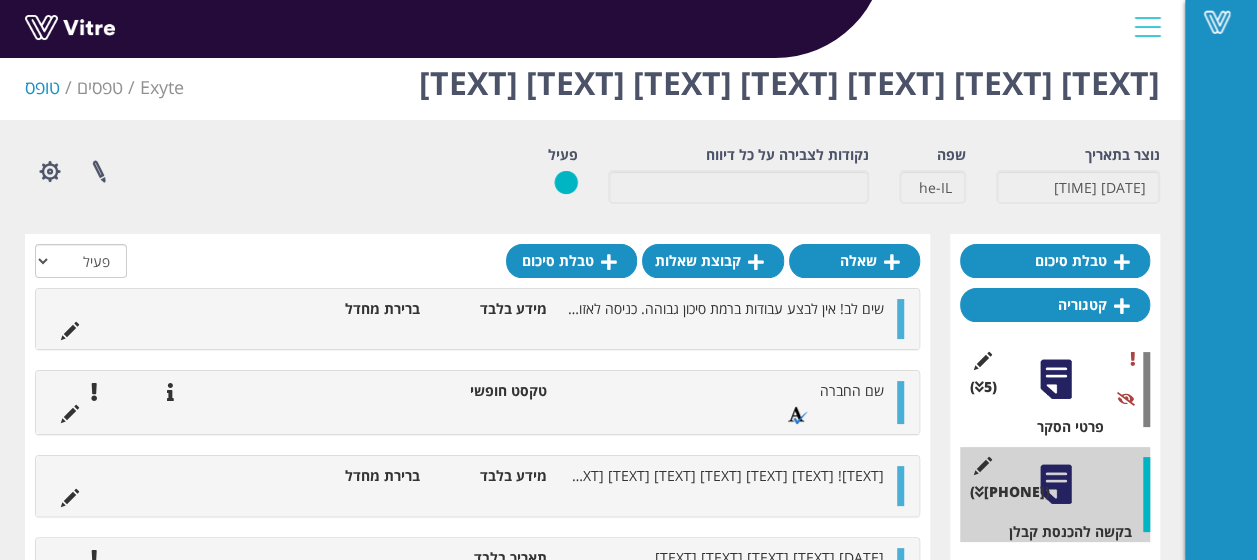 scroll, scrollTop: 0, scrollLeft: 0, axis: both 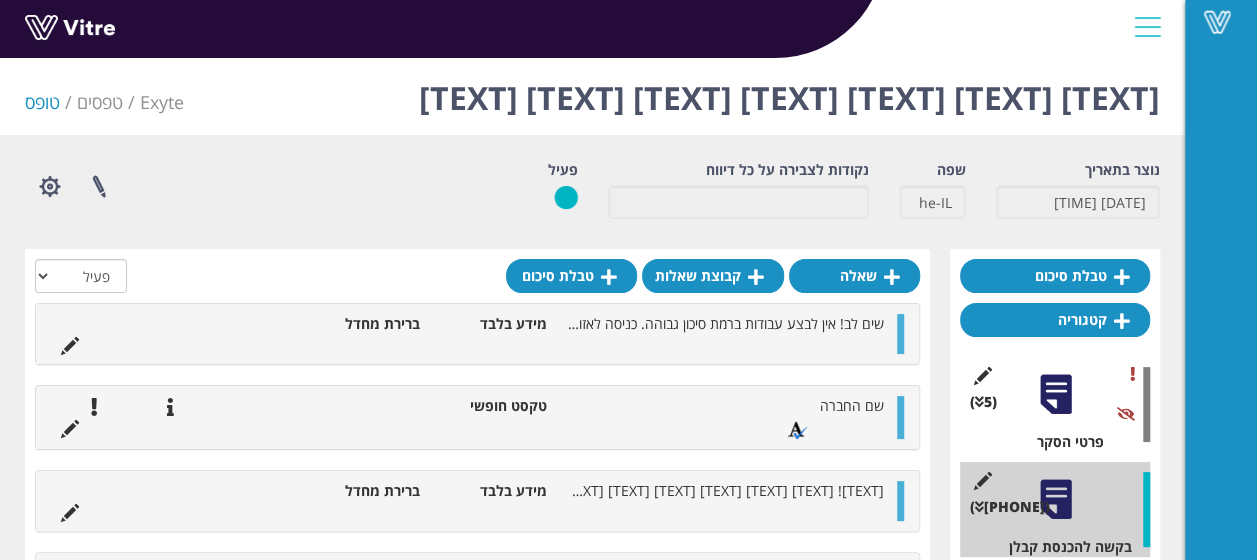 click on "שם החברה טקסט חופשי" at bounding box center (477, 417) 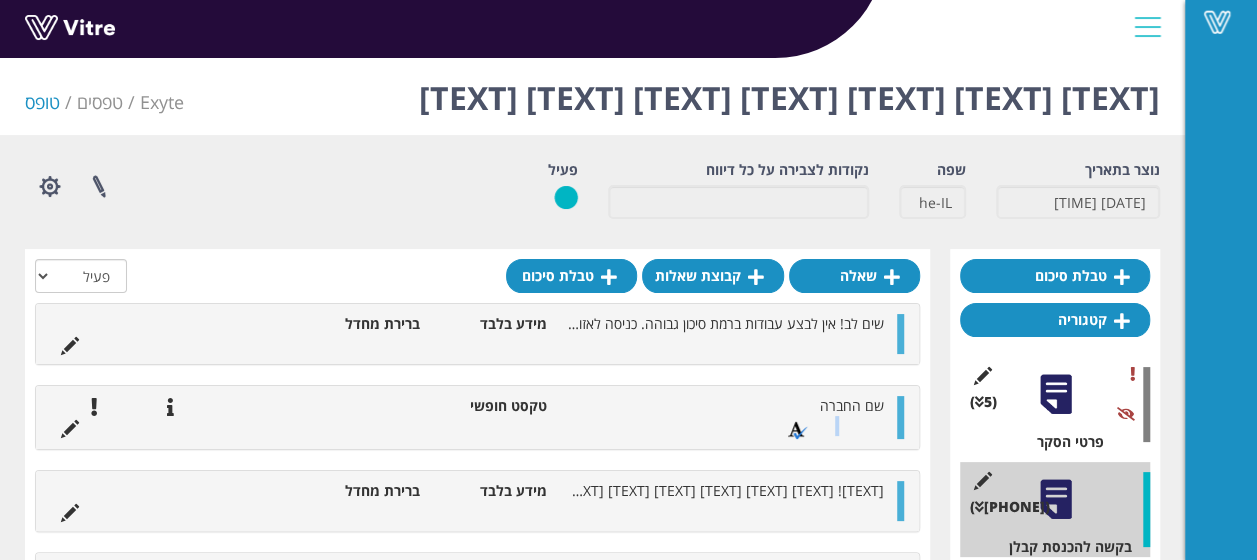 click on "שם החברה טקסט חופשי" at bounding box center [477, 417] 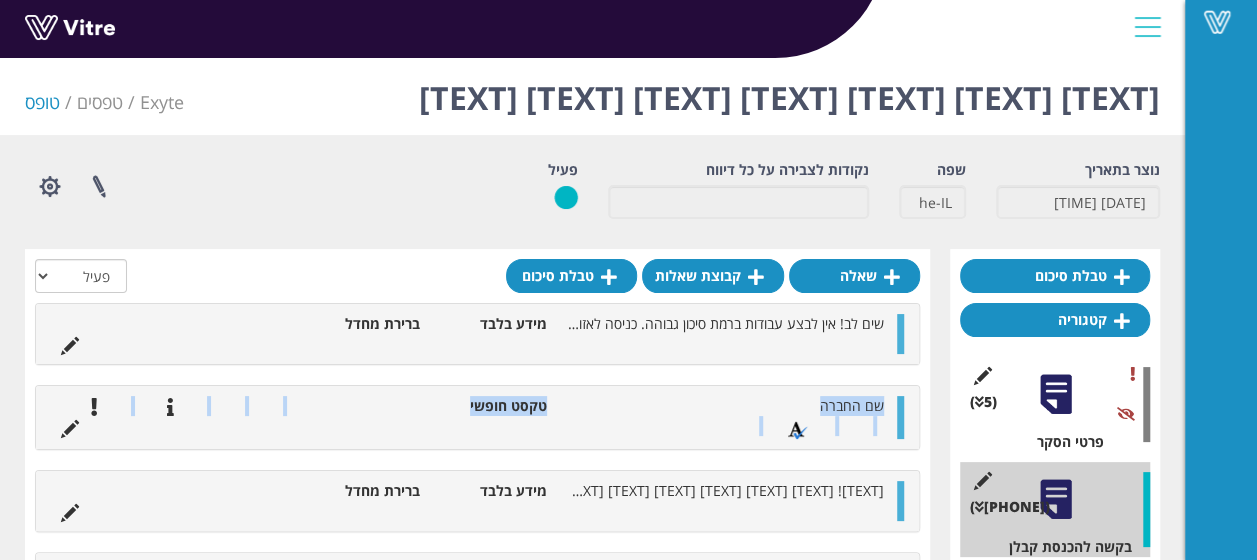 click on "שם החברה טקסט חופשי" at bounding box center (477, 417) 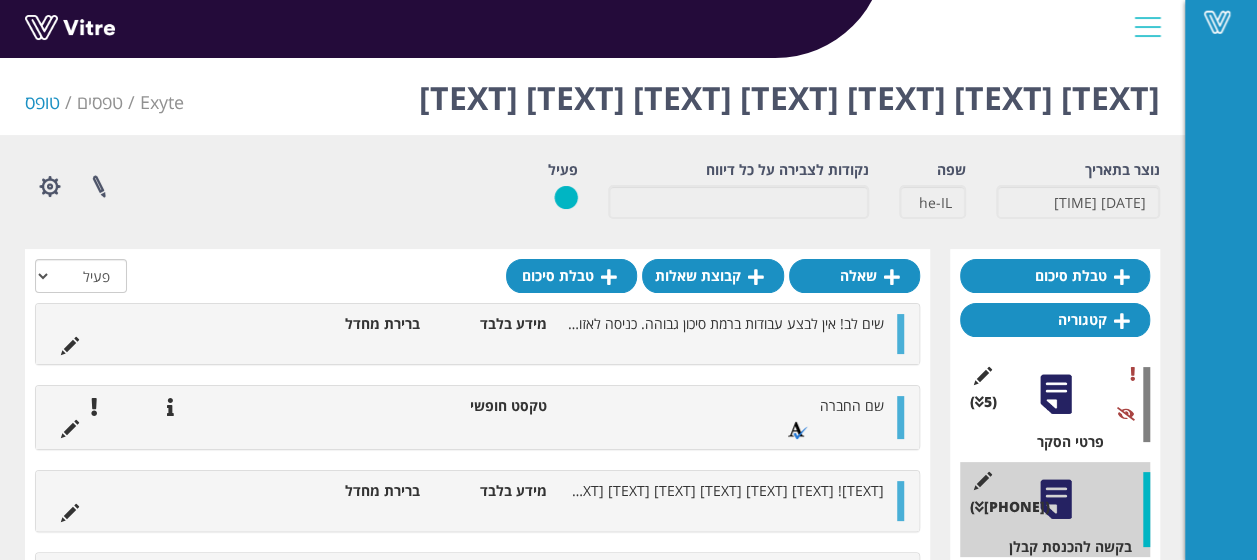 click on "שם החברה טקסט חופשי" at bounding box center [477, 417] 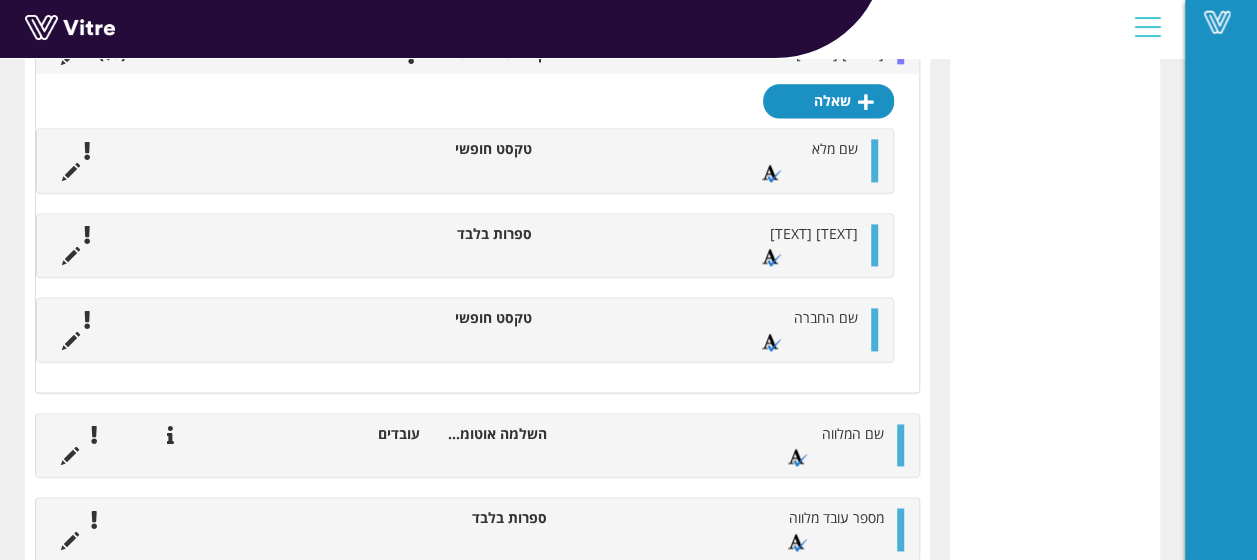 scroll, scrollTop: 2021, scrollLeft: 0, axis: vertical 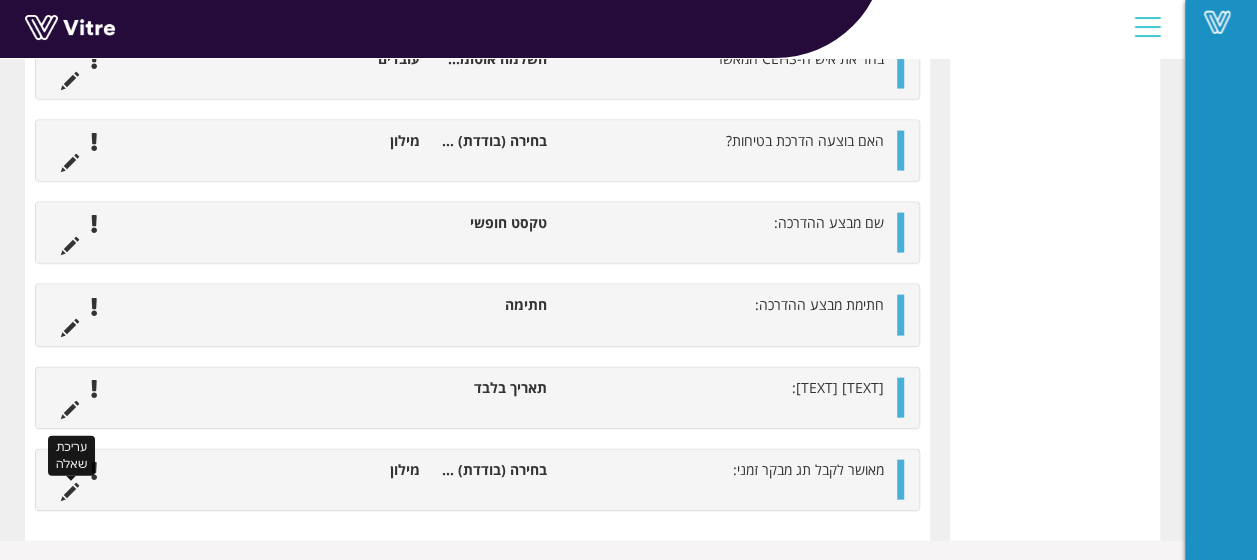 click at bounding box center (70, 492) 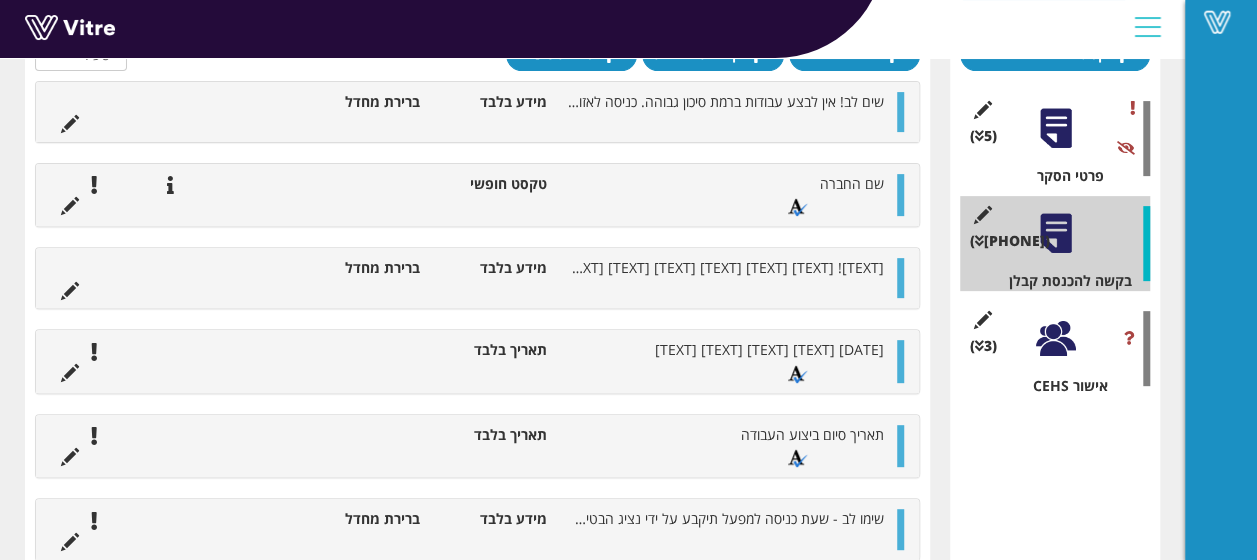 scroll, scrollTop: 400, scrollLeft: 0, axis: vertical 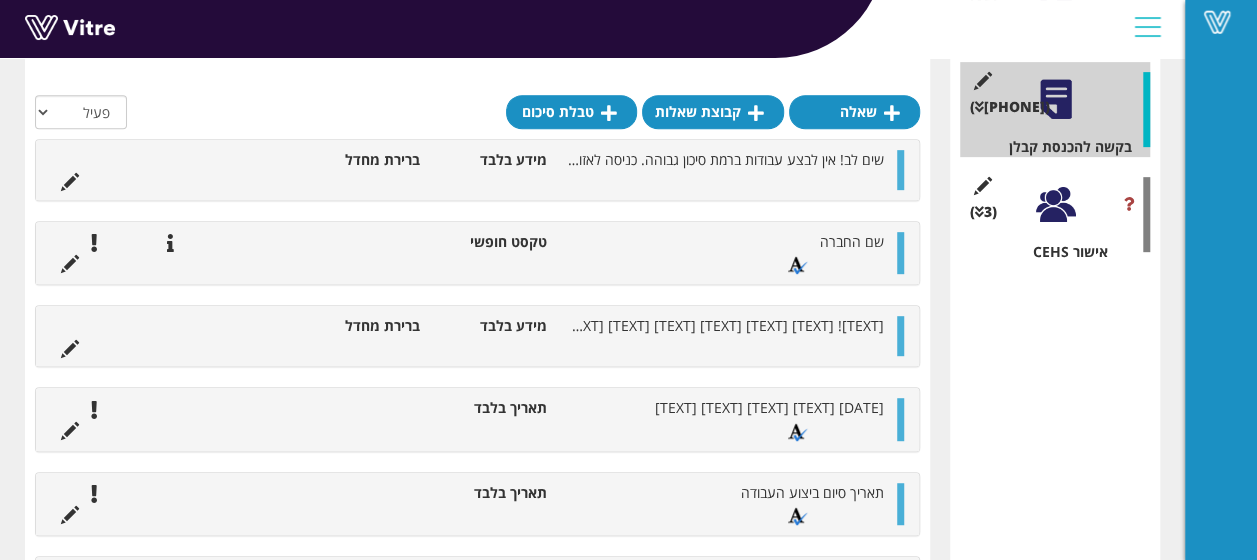 click at bounding box center [1055, 204] 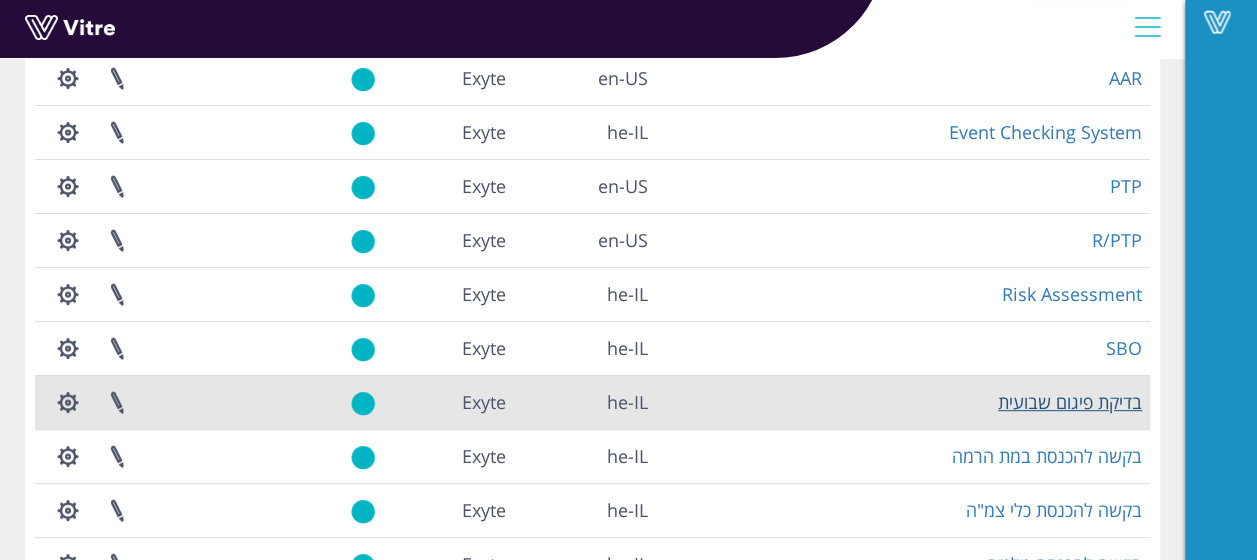 scroll, scrollTop: 300, scrollLeft: 0, axis: vertical 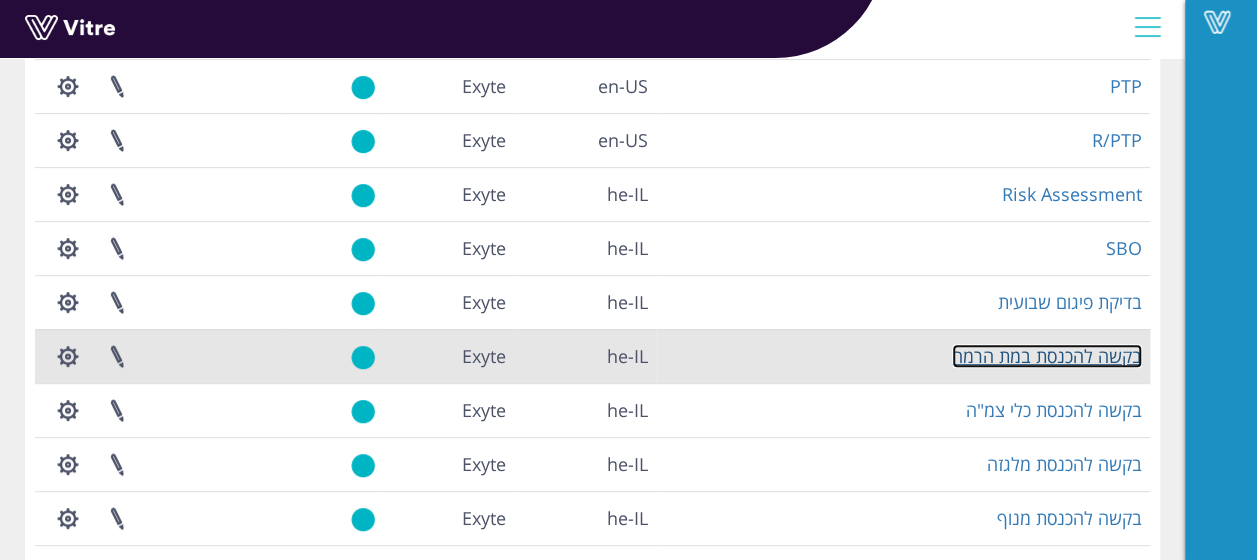 click on "בקשה להכנסת במת הרמה" at bounding box center [1047, 356] 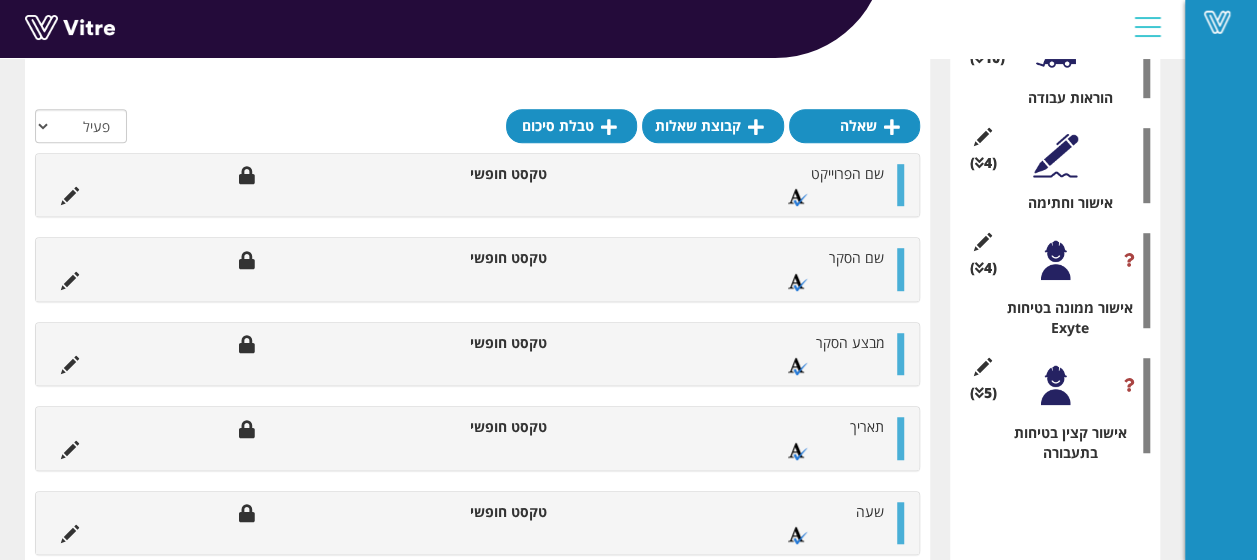 scroll, scrollTop: 572, scrollLeft: 0, axis: vertical 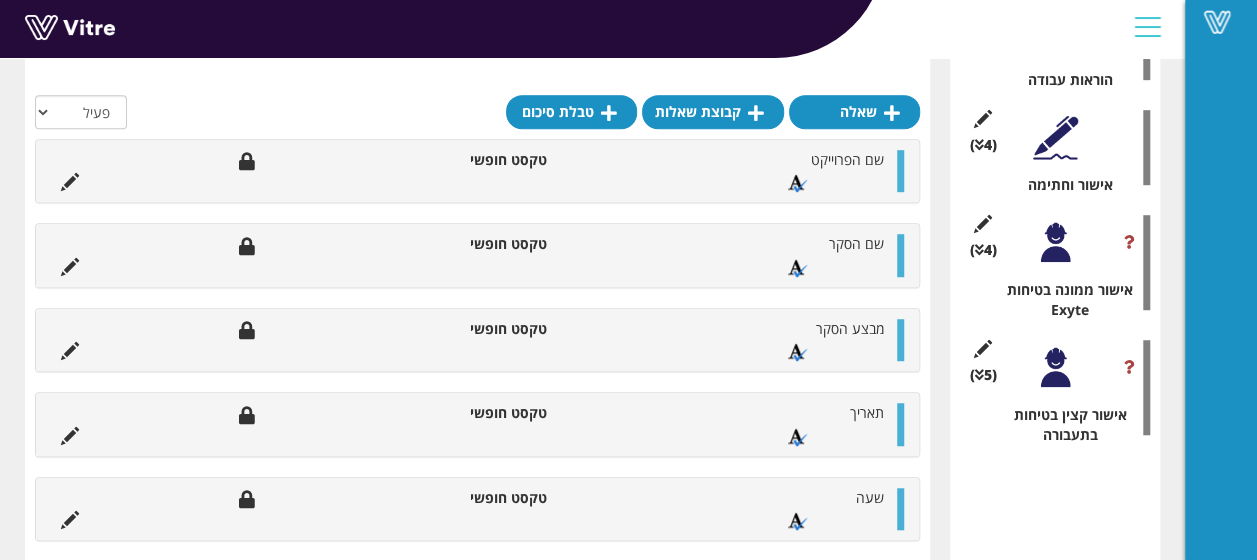 click at bounding box center [1055, 137] 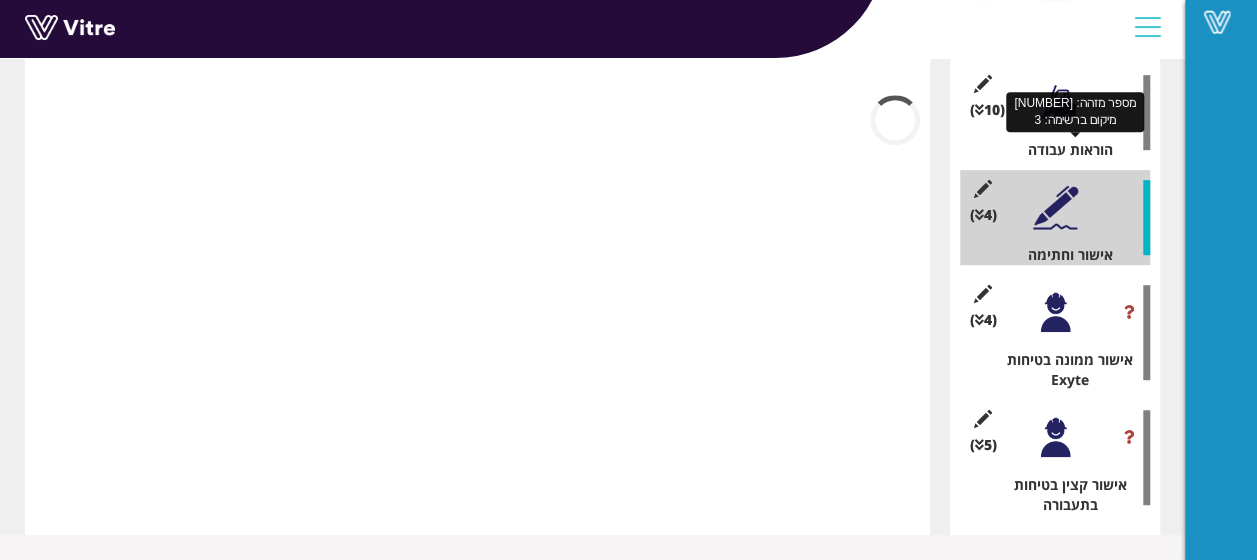 scroll, scrollTop: 502, scrollLeft: 0, axis: vertical 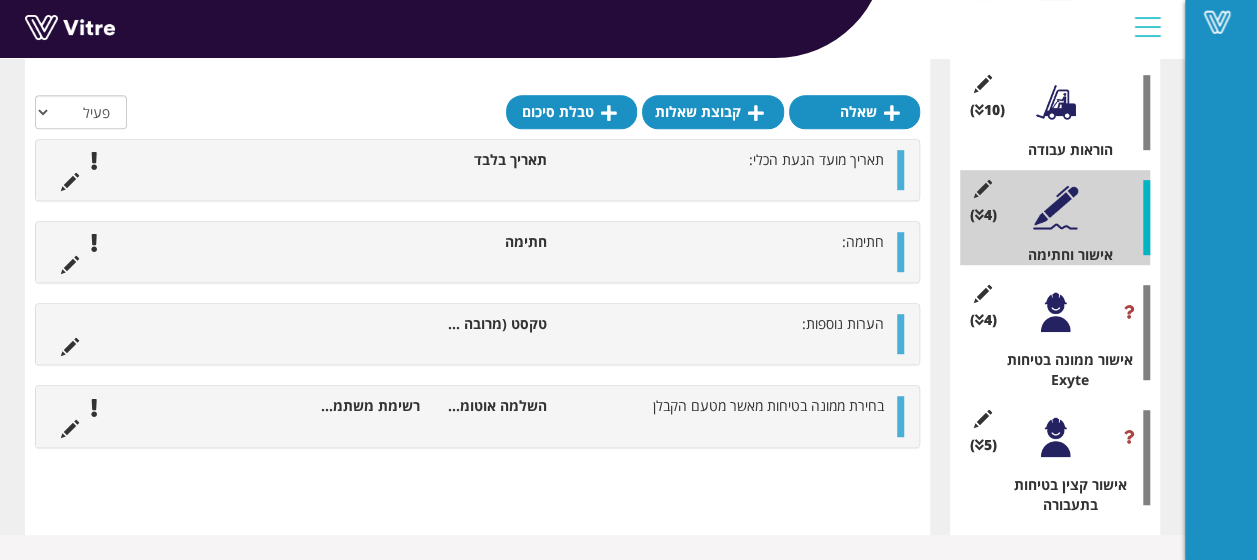 click at bounding box center [1055, 312] 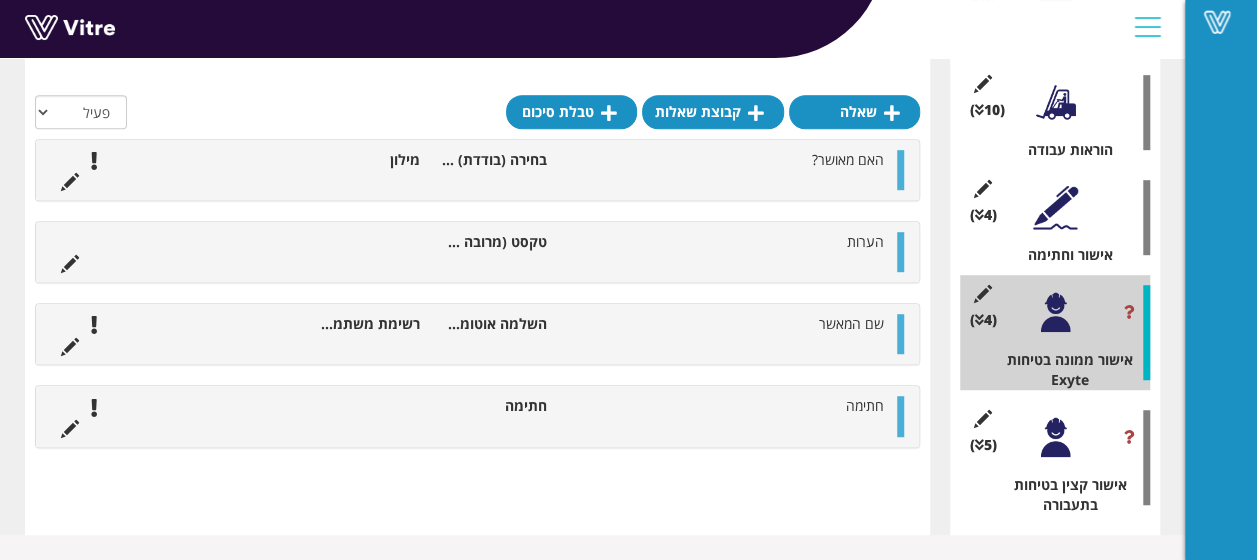 click at bounding box center (1055, 437) 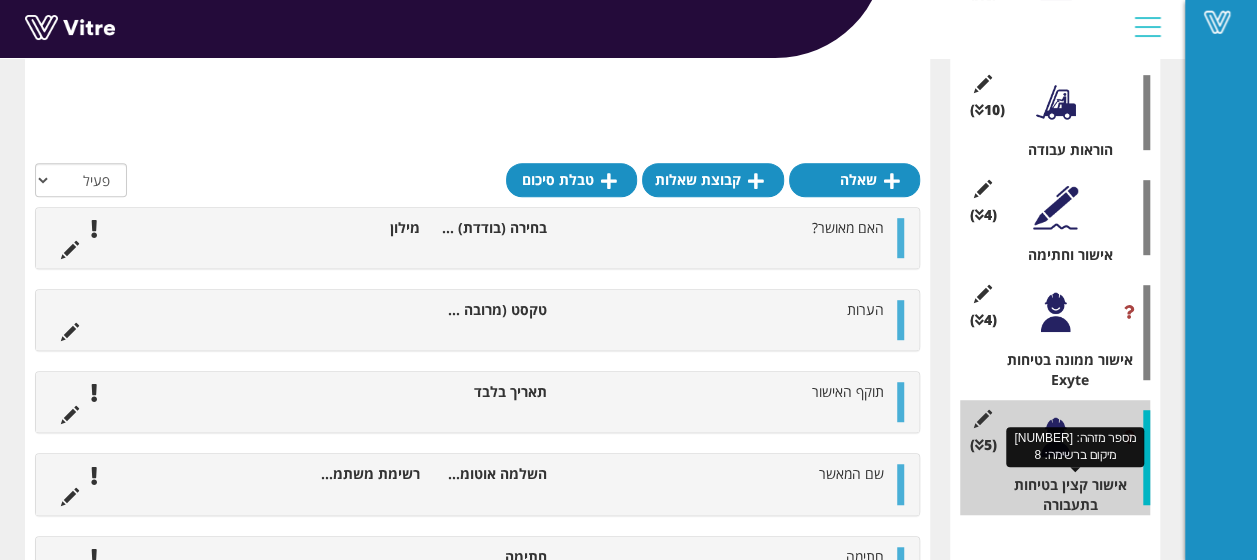 scroll, scrollTop: 572, scrollLeft: 0, axis: vertical 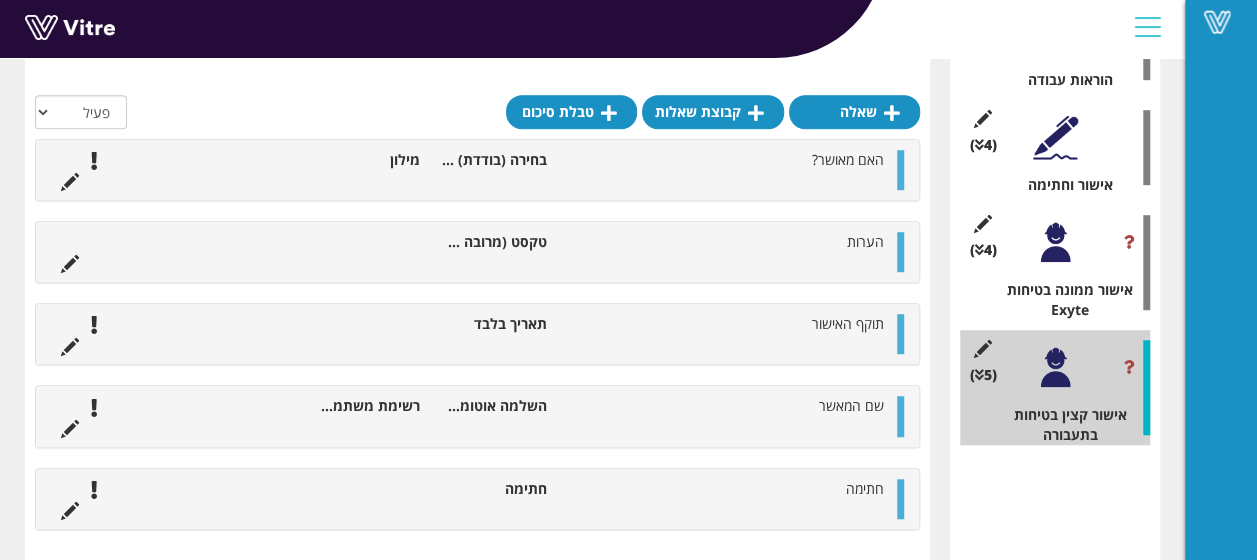 click at bounding box center [1055, 242] 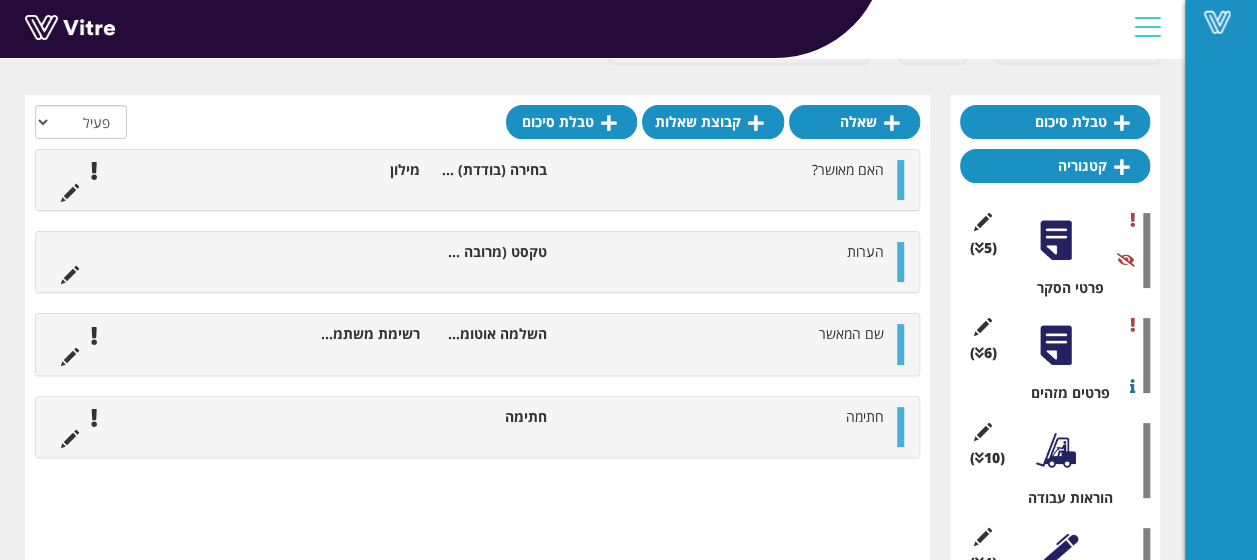 scroll, scrollTop: 102, scrollLeft: 0, axis: vertical 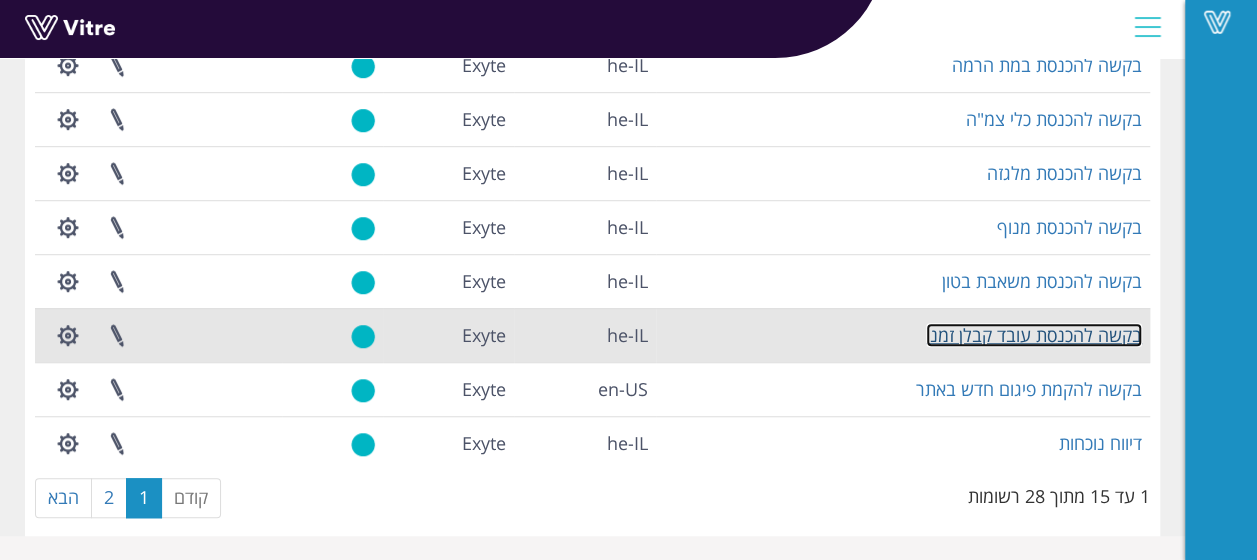 click on "בקשה להכנסת עובד קבלן זמני" at bounding box center (1034, 335) 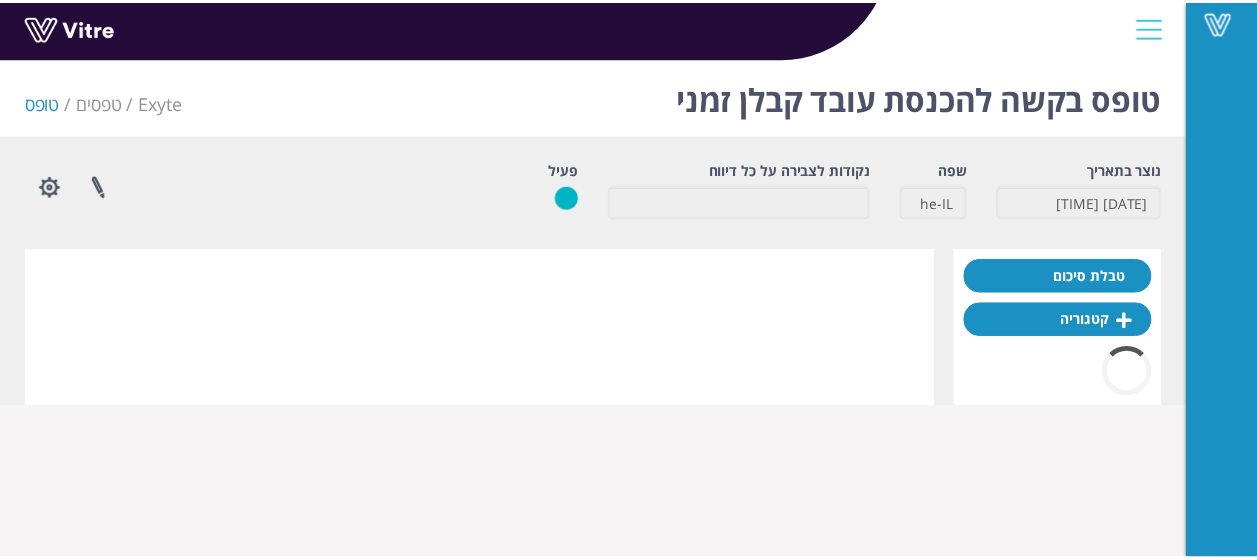 scroll, scrollTop: 0, scrollLeft: 0, axis: both 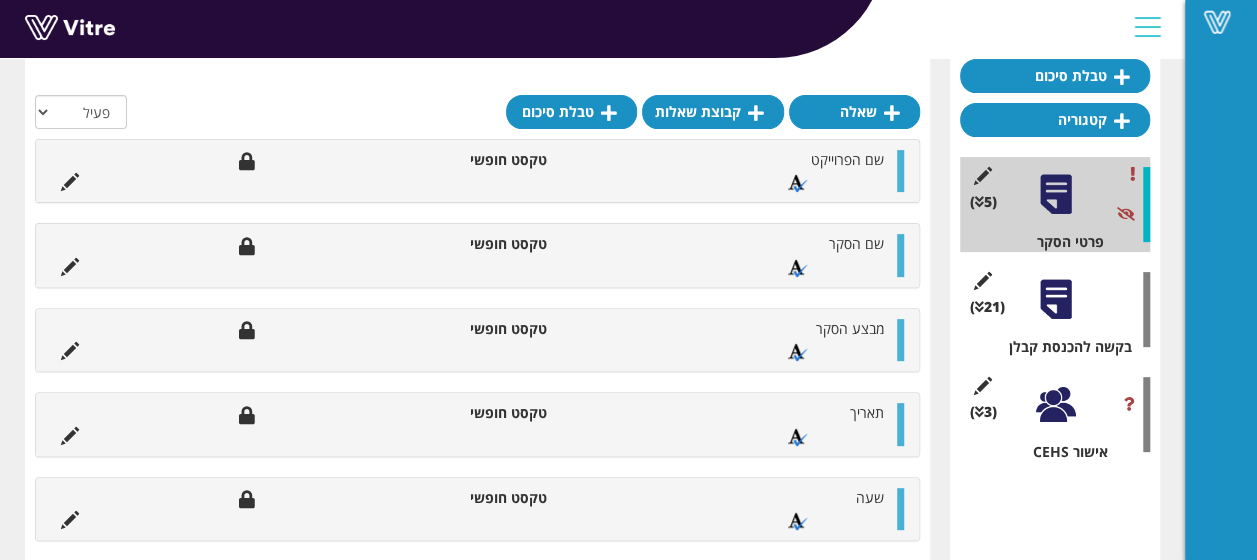 click at bounding box center [1055, 299] 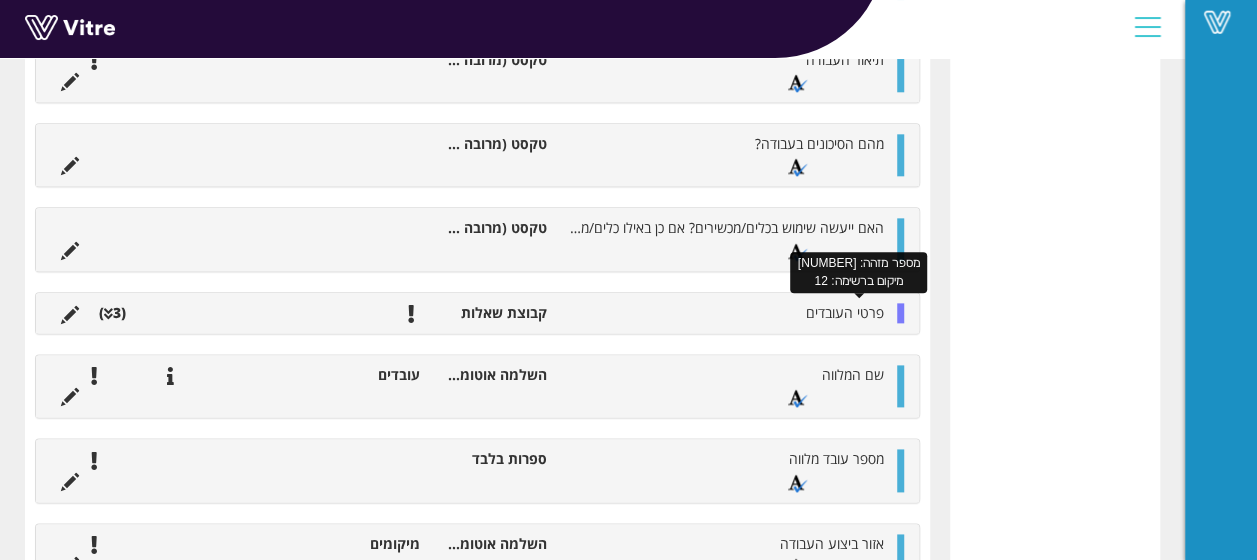 scroll, scrollTop: 1042, scrollLeft: 0, axis: vertical 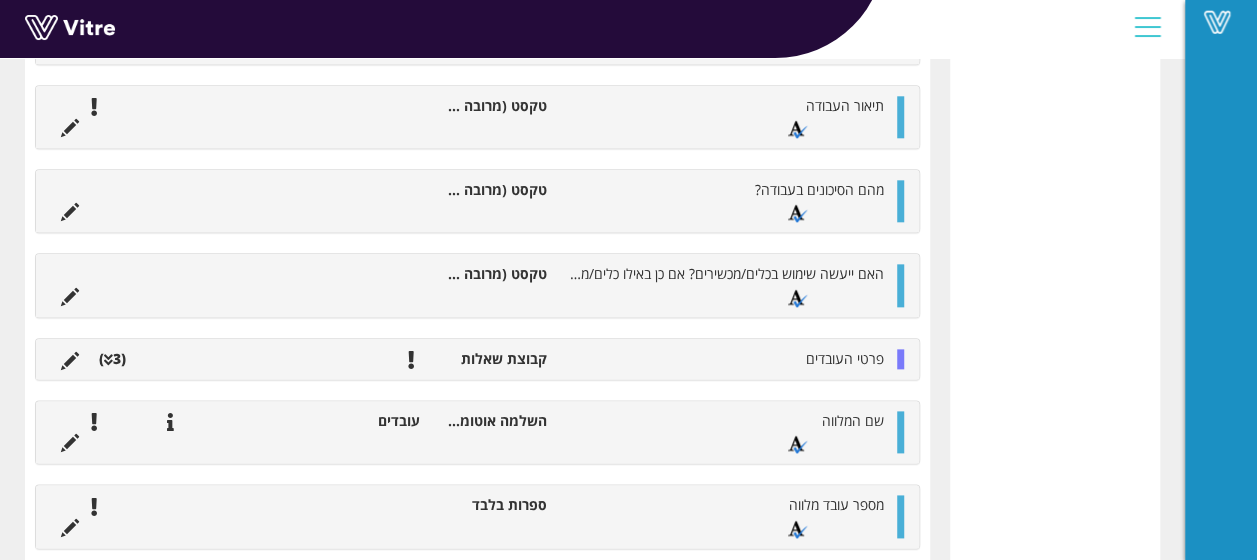 click at bounding box center (900, 359) 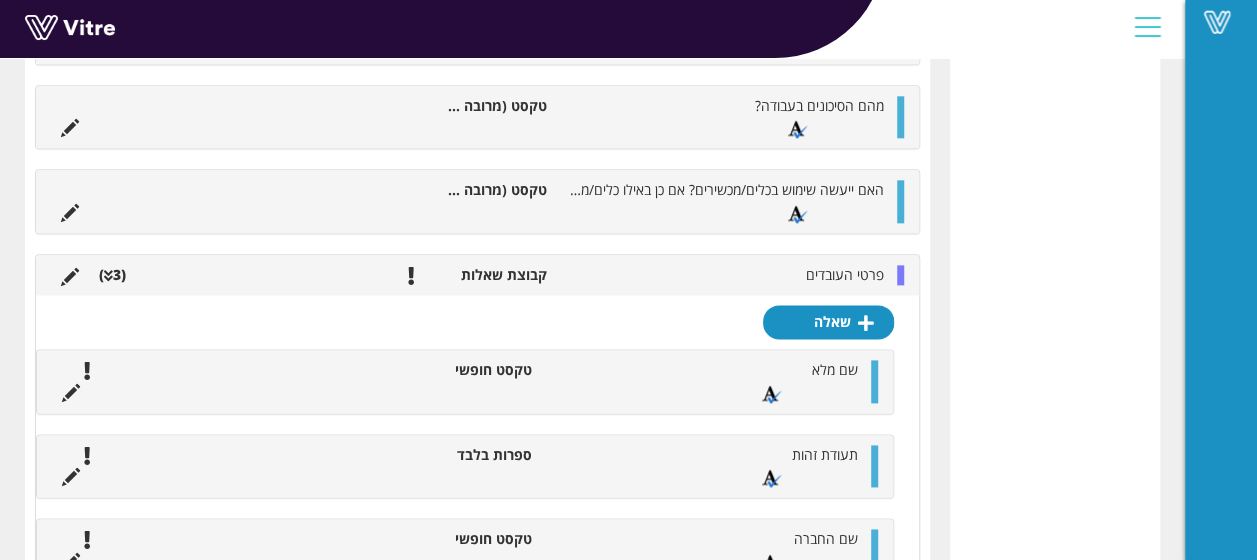 scroll, scrollTop: 1242, scrollLeft: 0, axis: vertical 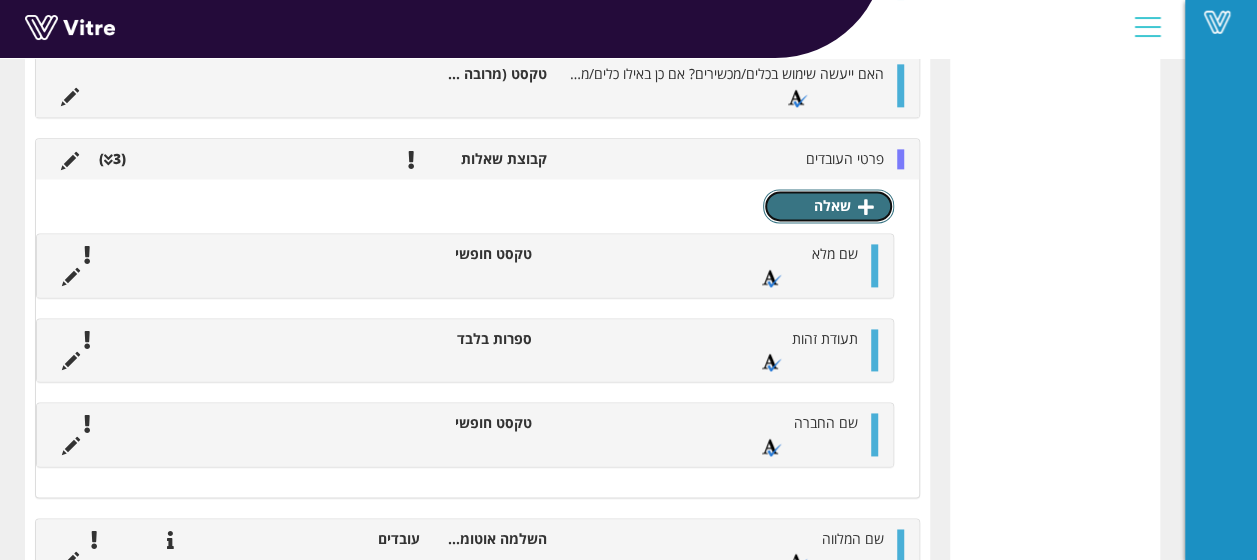click on "שאלה" at bounding box center (828, 206) 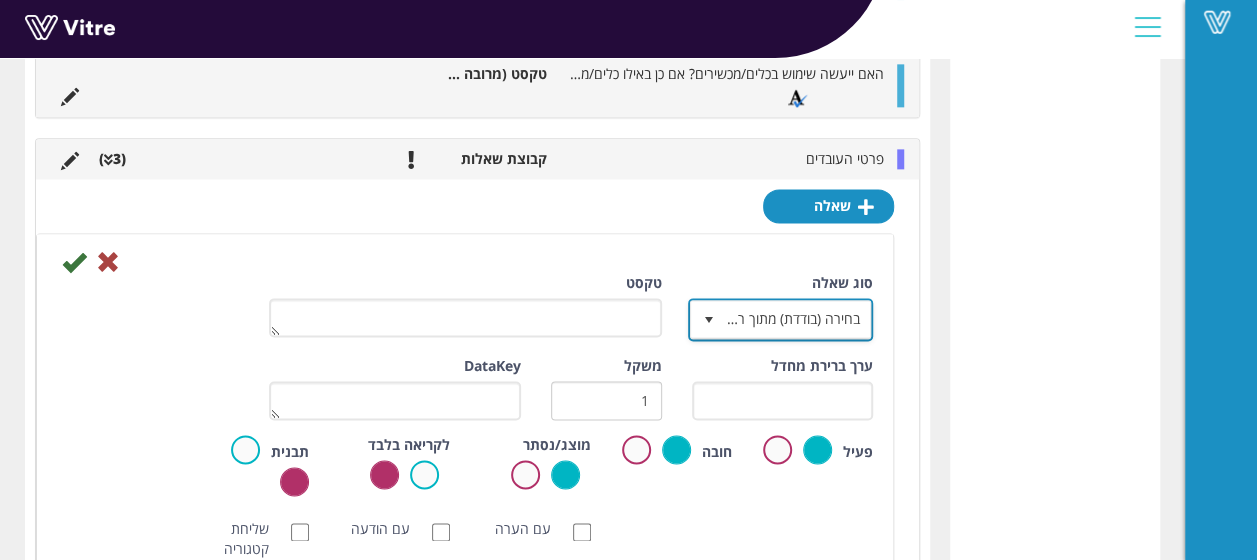 click on "בחירה (בודדת) מתוך רשימה" at bounding box center (799, 319) 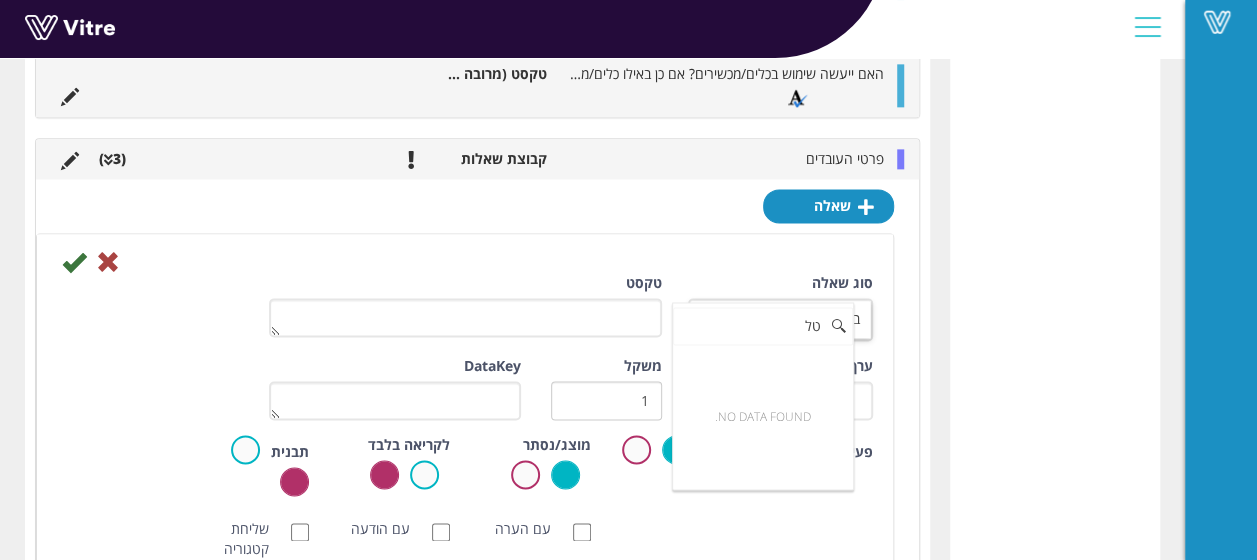 type on "ט" 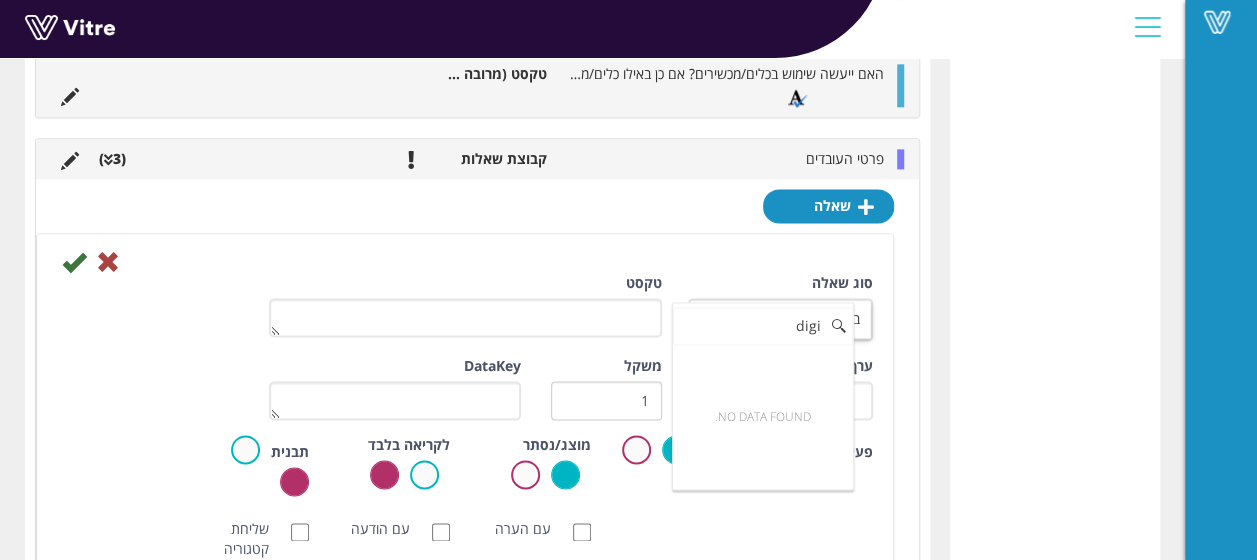type on "digi" 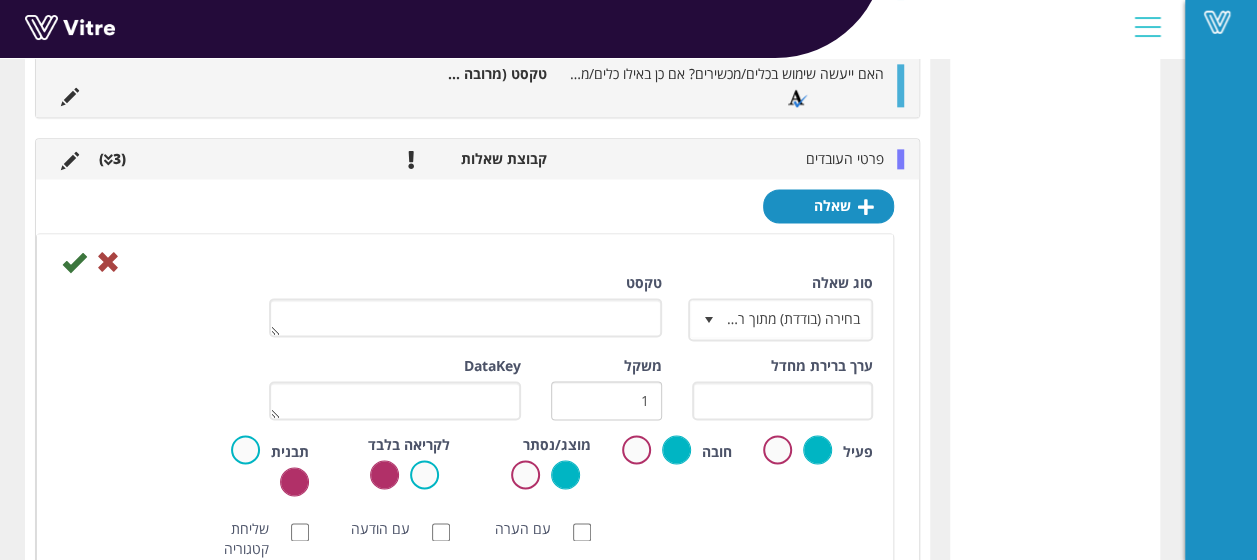 click at bounding box center [465, 261] 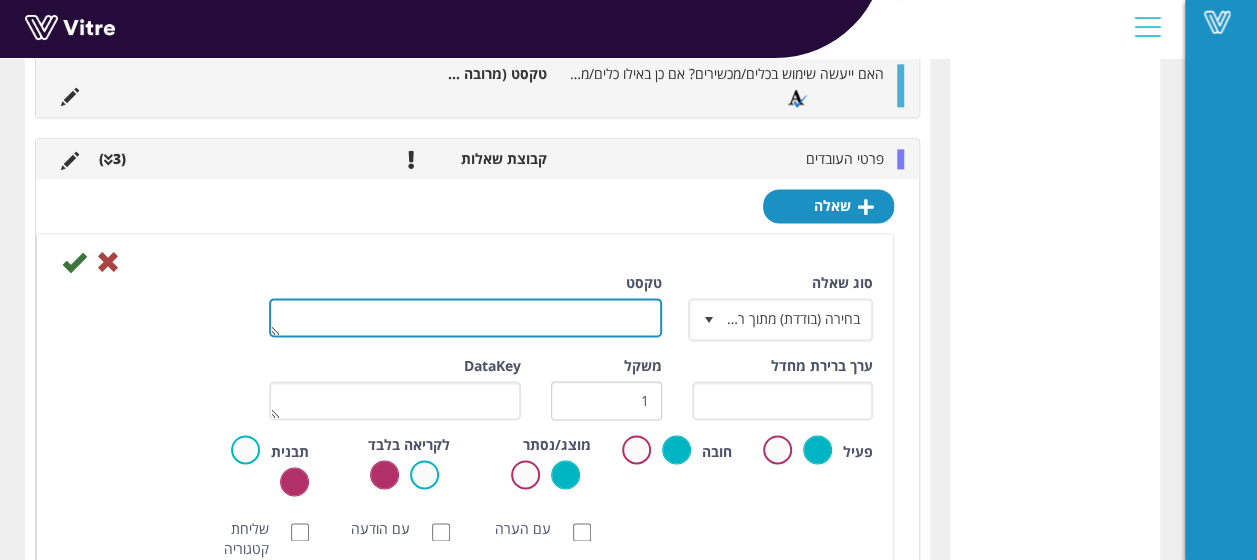 click on "טקסט" at bounding box center [465, 317] 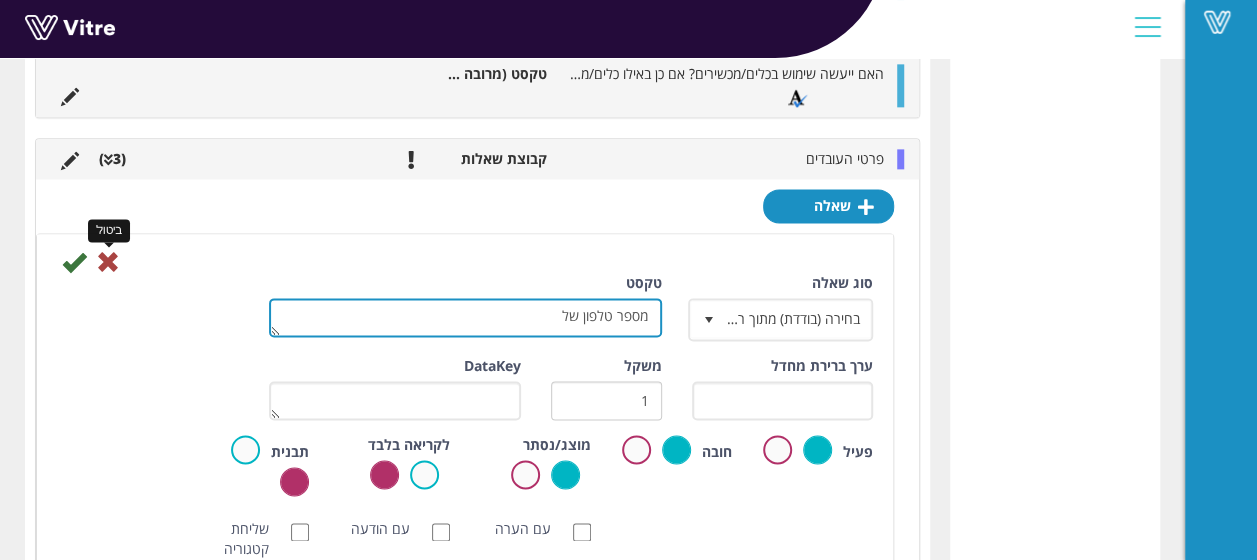 type on "מספר טלפון של" 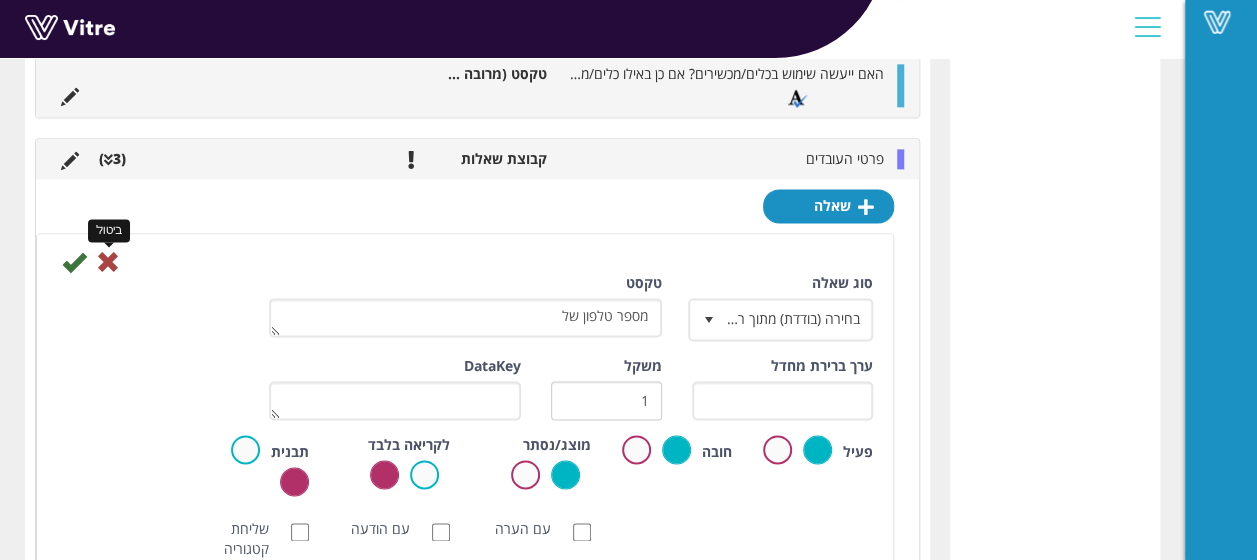 click at bounding box center (108, 262) 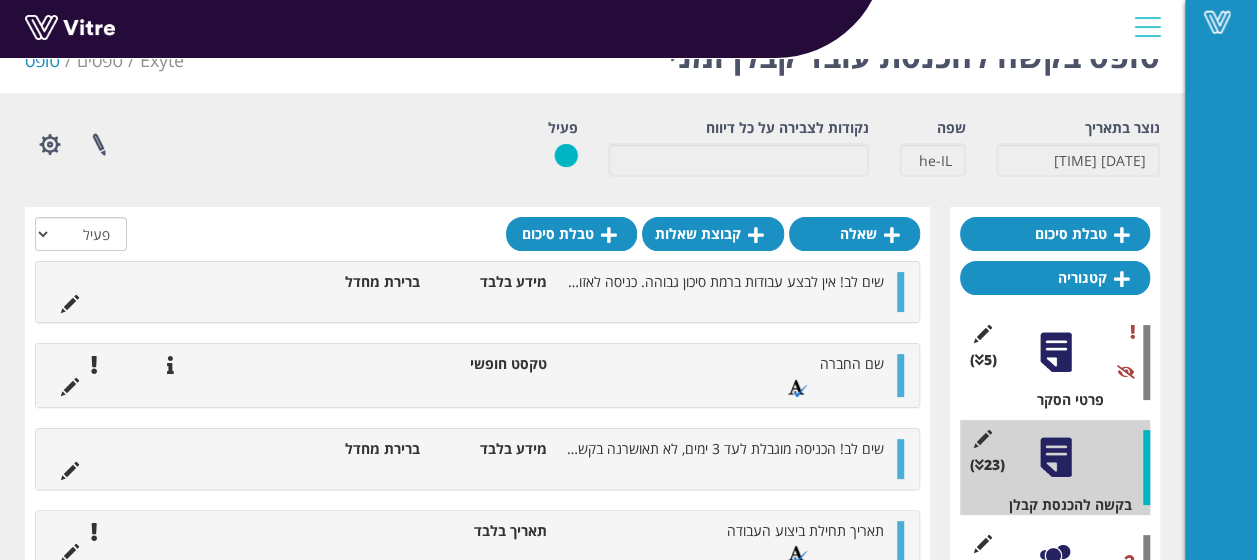 scroll, scrollTop: 0, scrollLeft: 0, axis: both 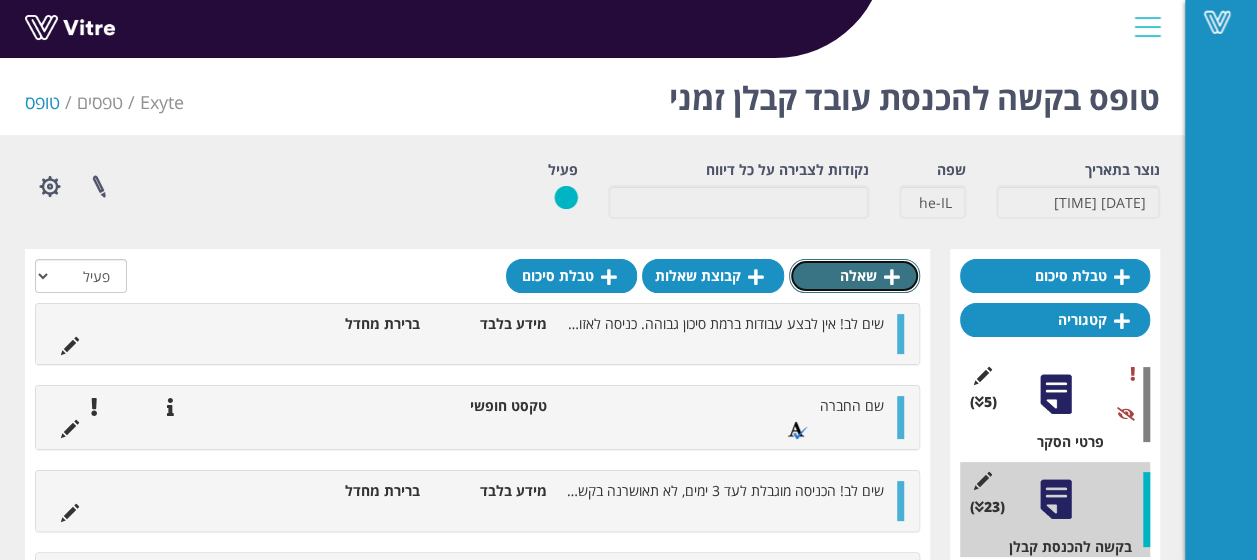 click on "שאלה" at bounding box center (854, 276) 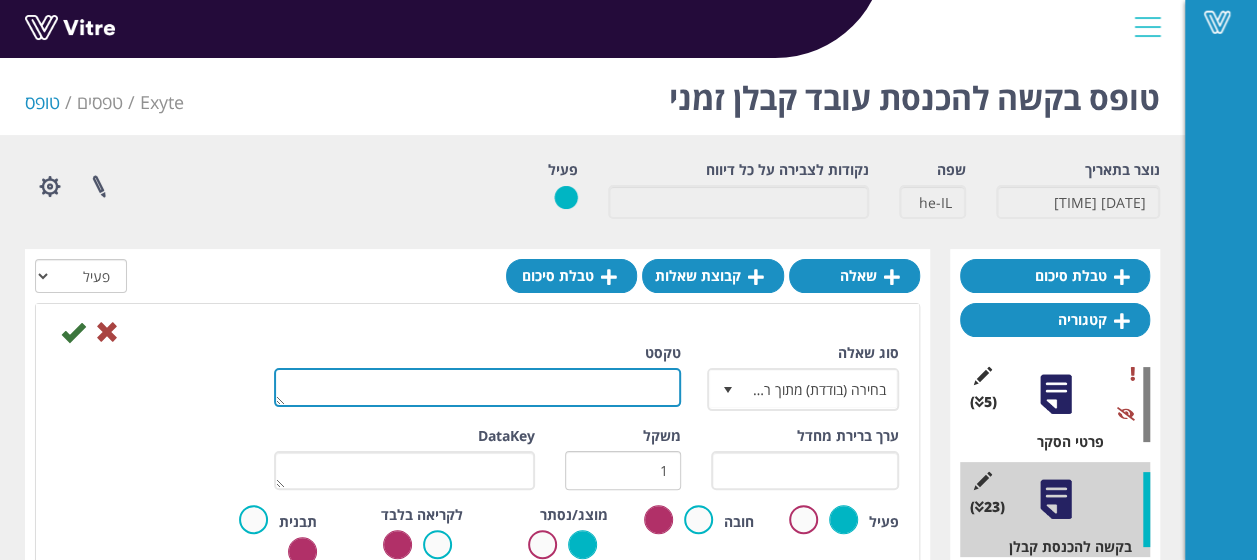 click on "טקסט" at bounding box center [477, 387] 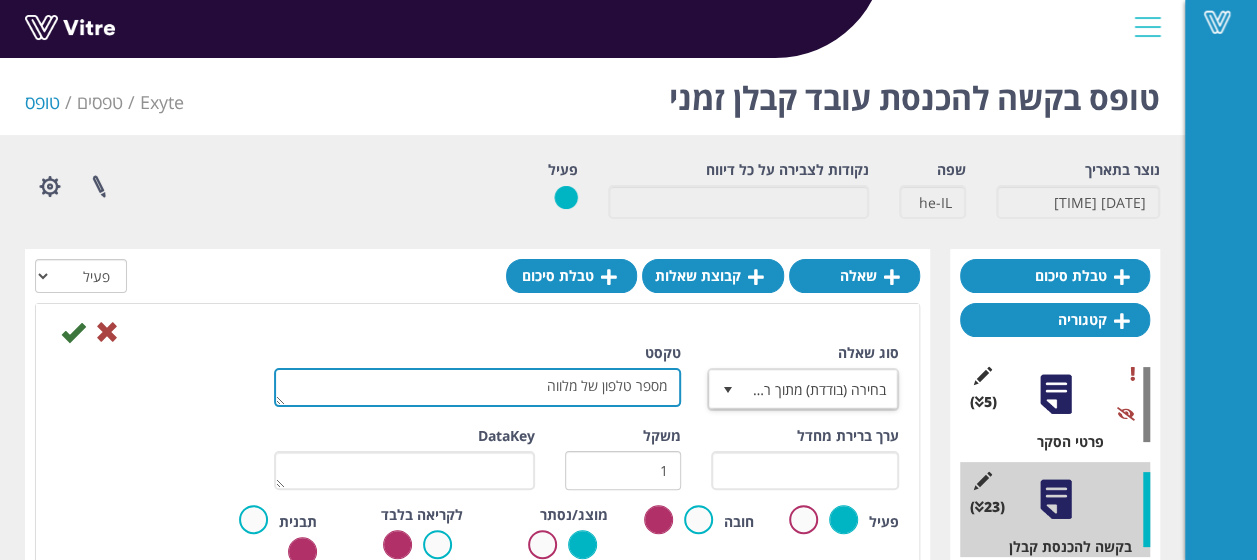 type on "מספר טלפון של מלווה" 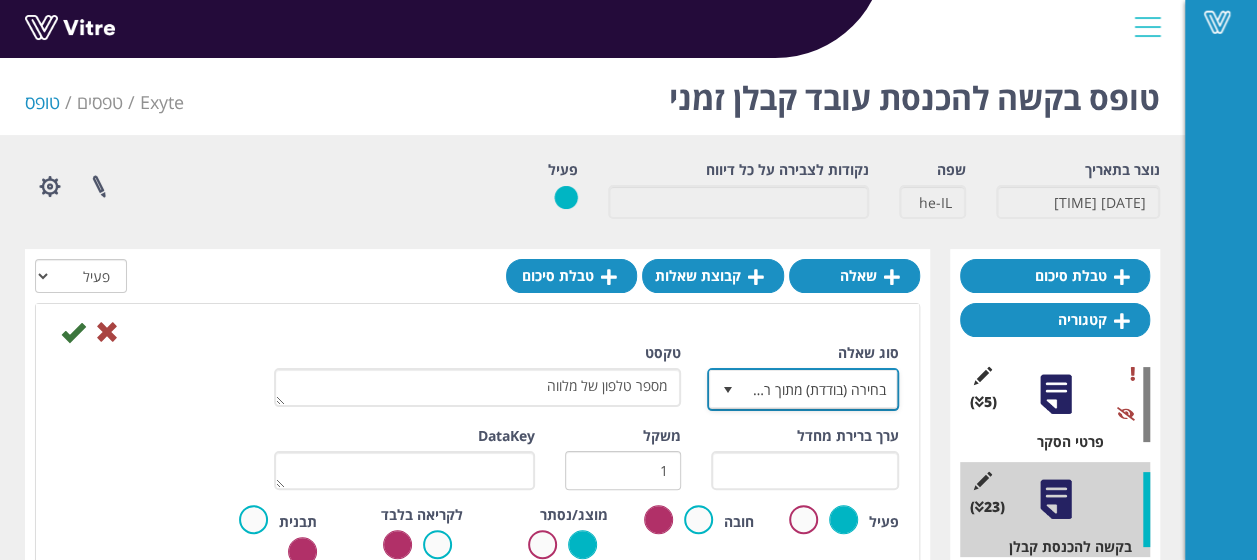 click on "בחירה (בודדת) מתוך רשימה" at bounding box center (821, 389) 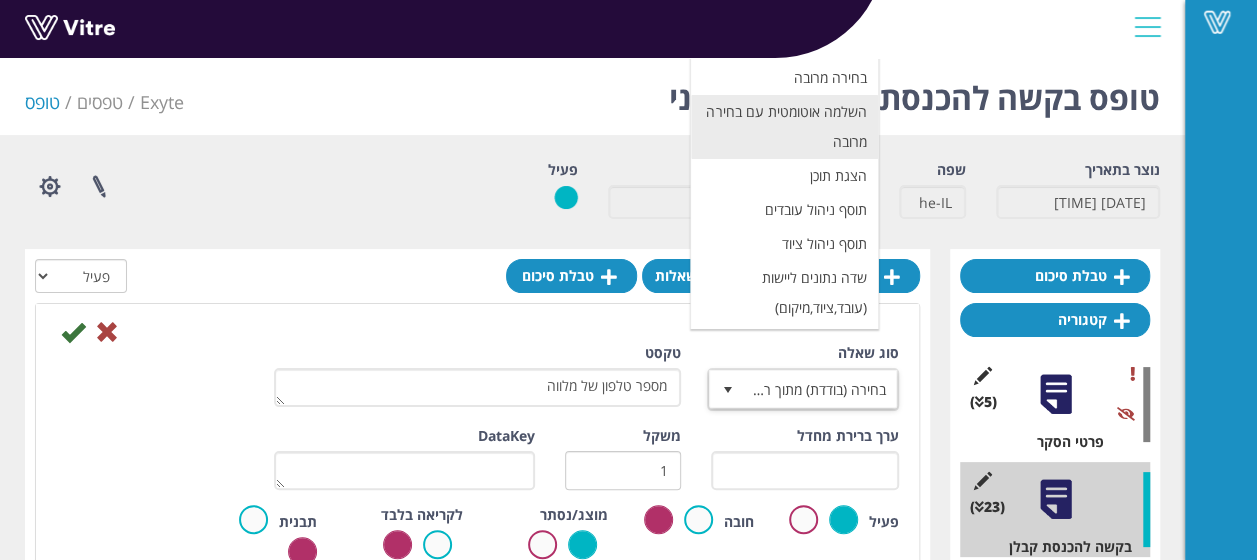 scroll, scrollTop: 864, scrollLeft: 0, axis: vertical 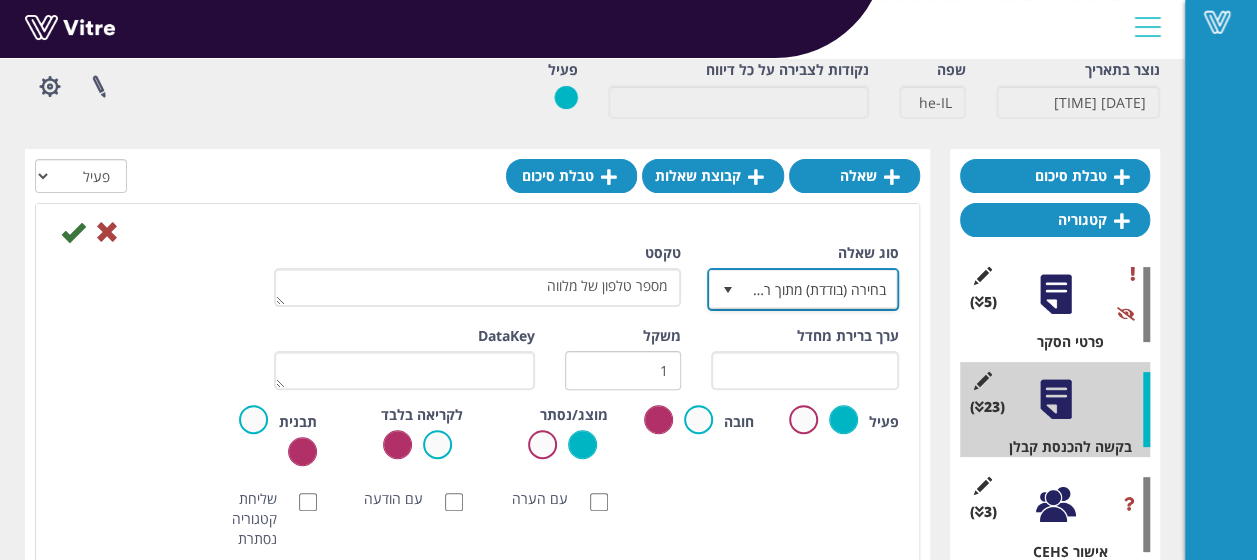 click at bounding box center (728, 290) 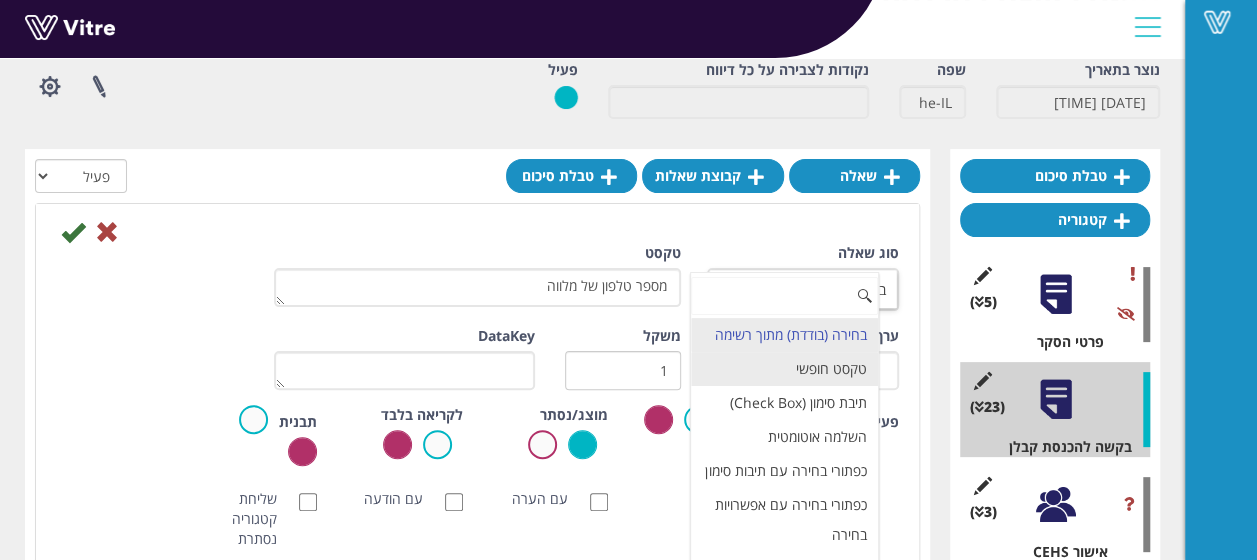 click on "טקסט חופשי" at bounding box center [784, 369] 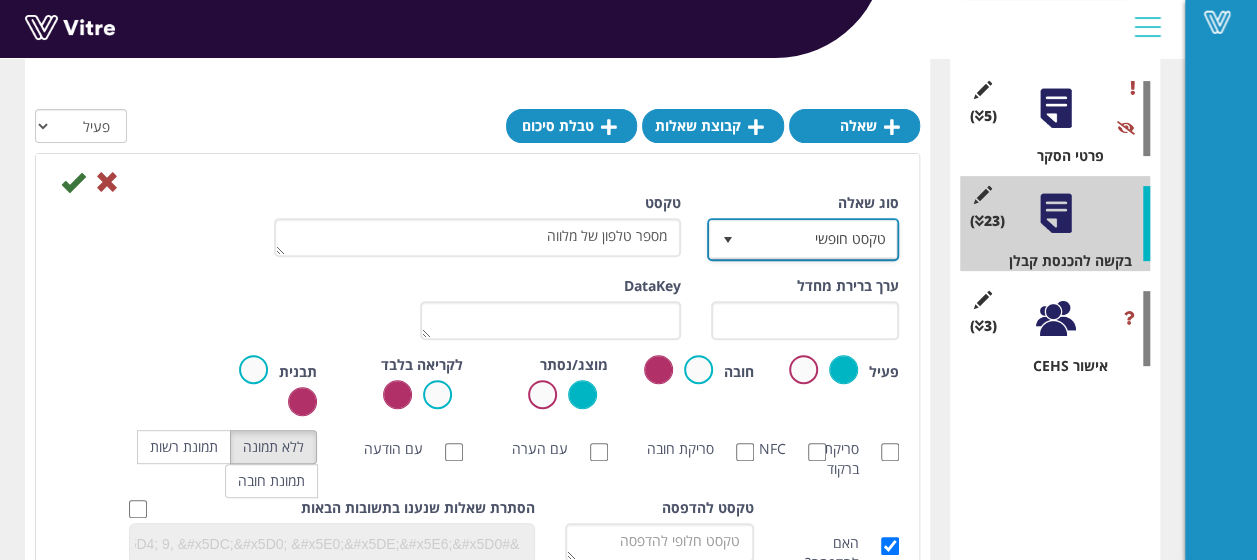 scroll, scrollTop: 300, scrollLeft: 0, axis: vertical 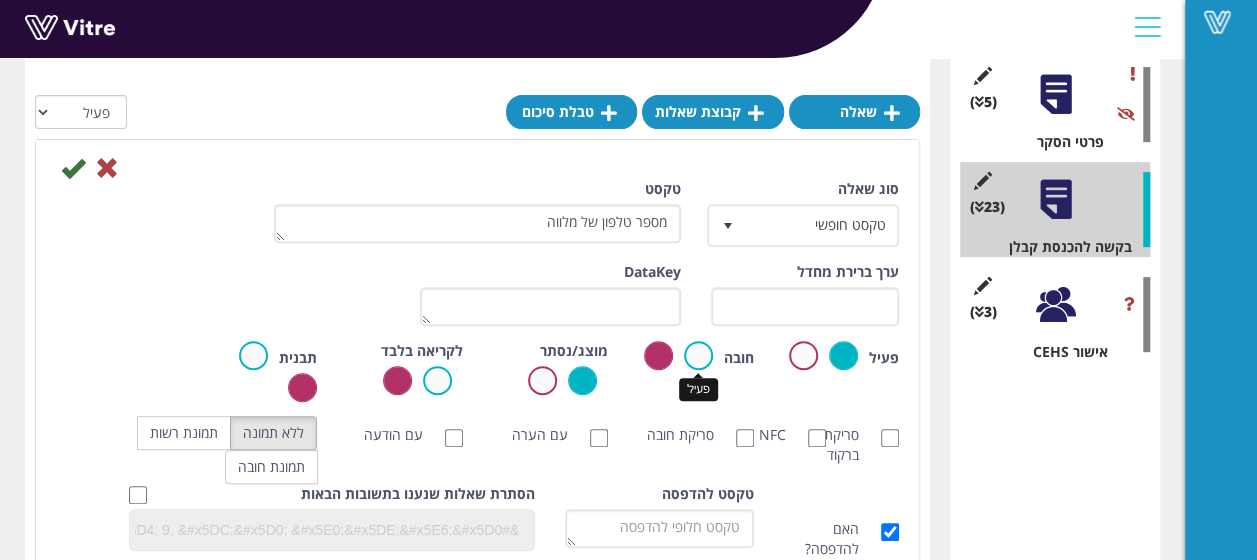 click at bounding box center (698, 355) 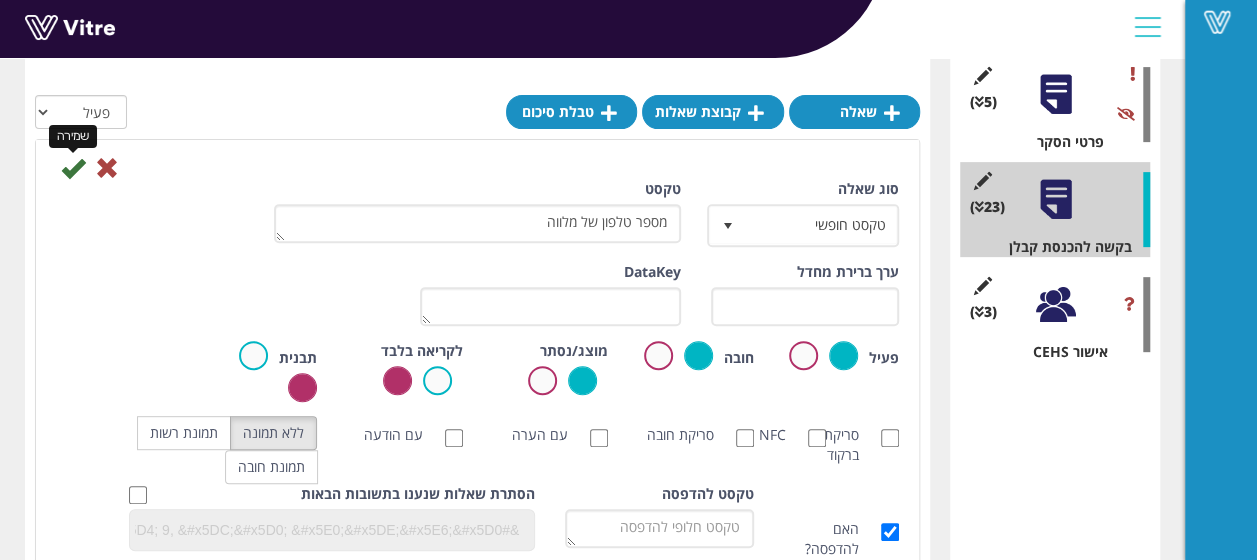 click at bounding box center (73, 168) 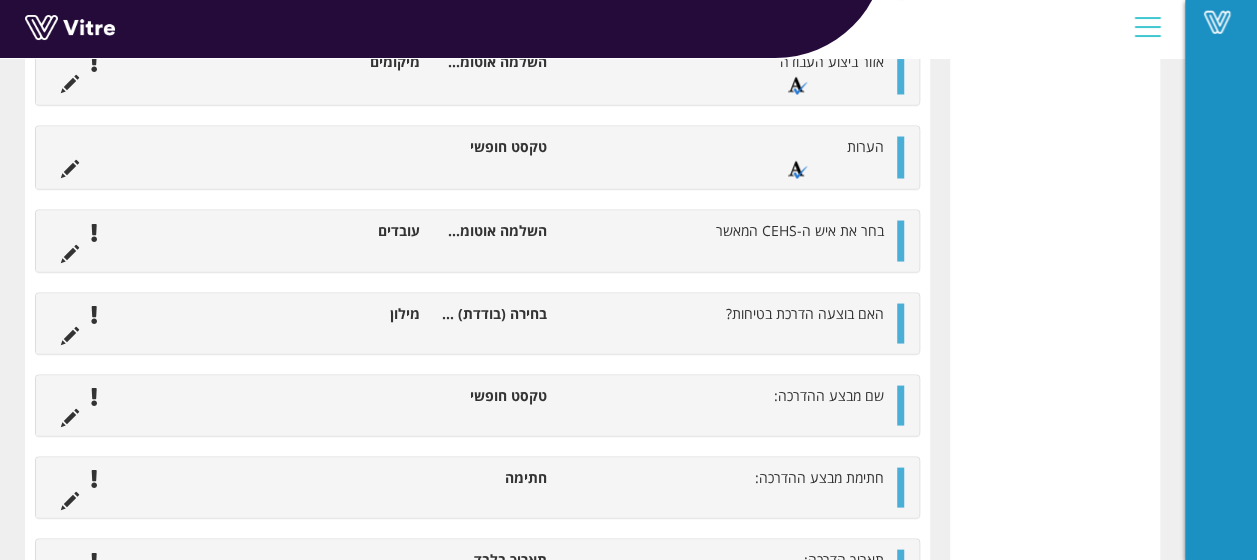 scroll, scrollTop: 2020, scrollLeft: 0, axis: vertical 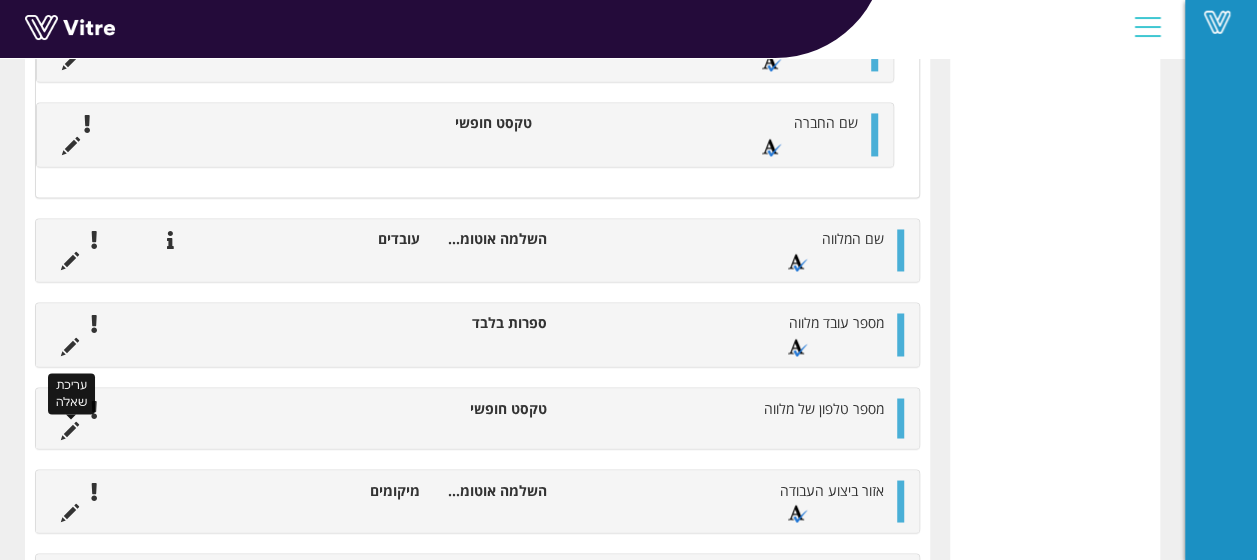 click at bounding box center (70, 430) 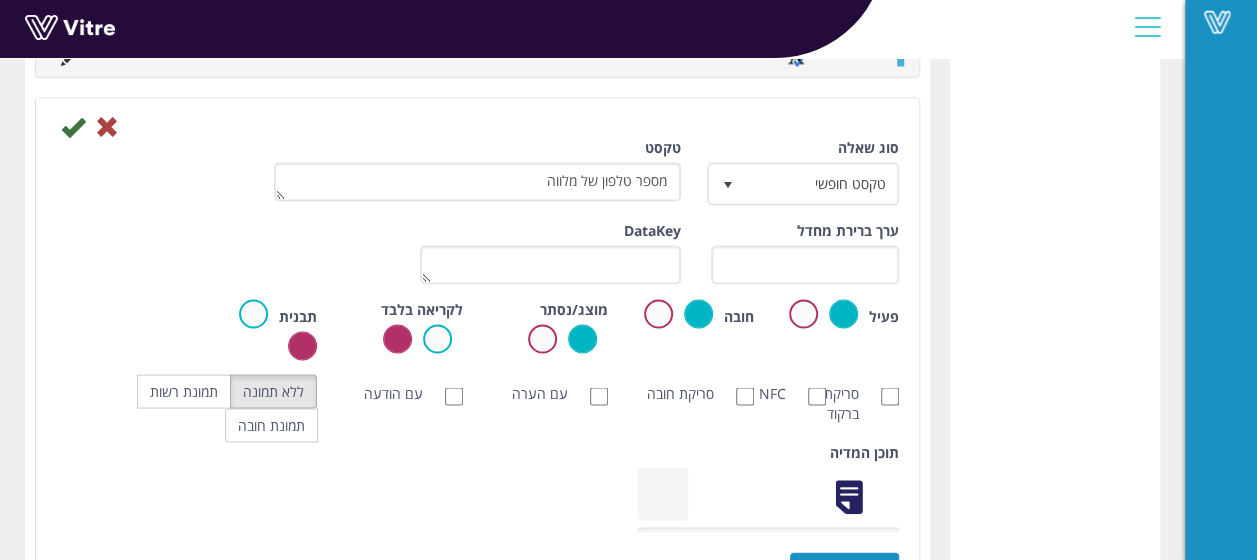 scroll, scrollTop: 1732, scrollLeft: 0, axis: vertical 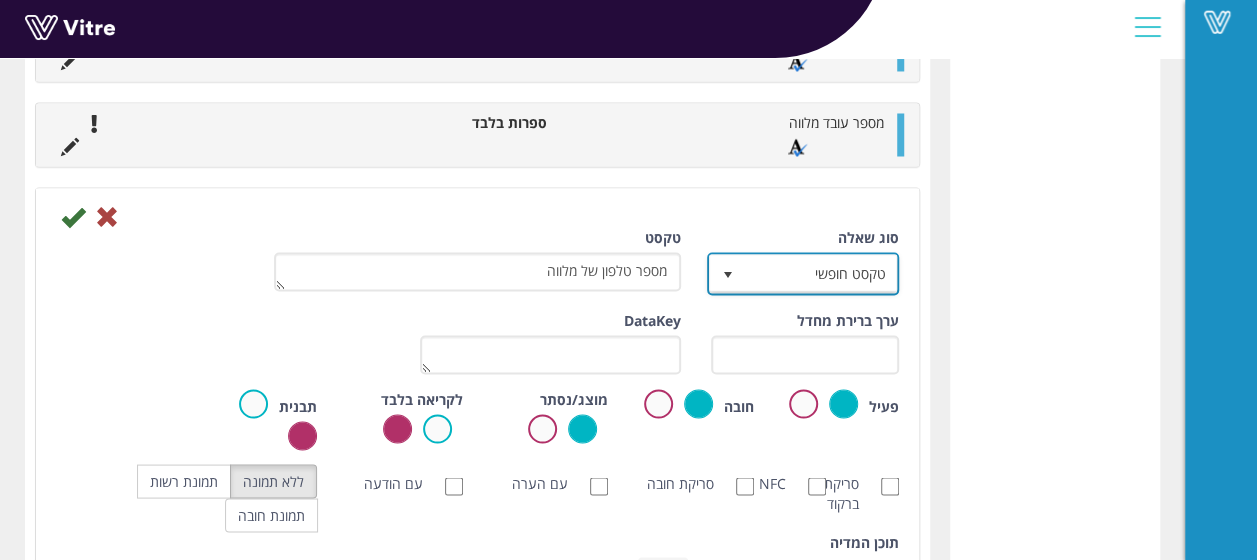 click at bounding box center [728, 273] 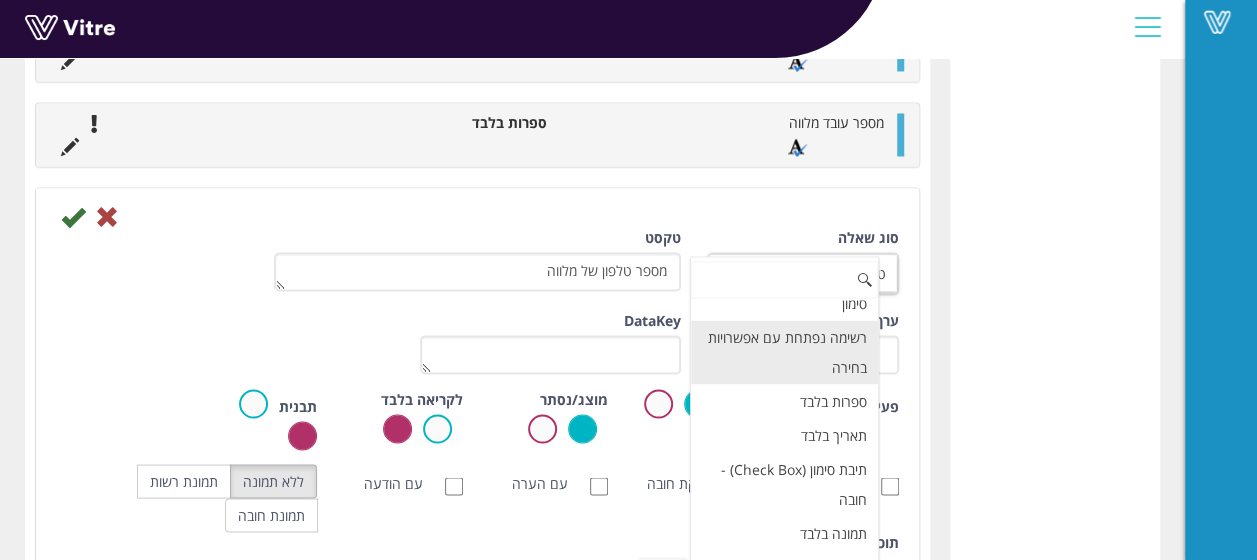scroll, scrollTop: 400, scrollLeft: 0, axis: vertical 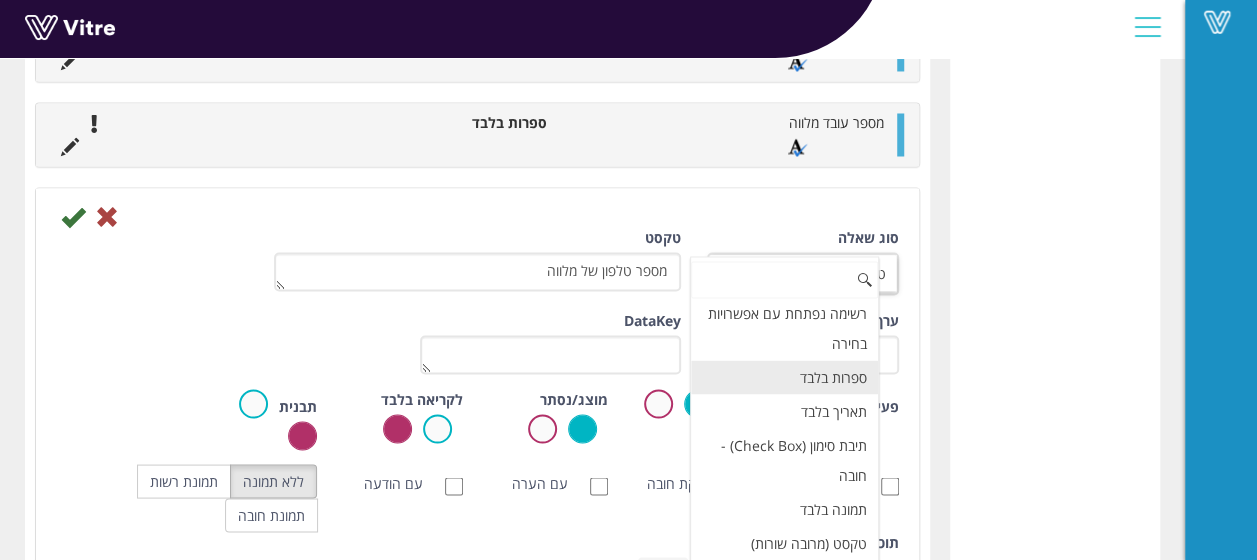 click on "ספרות בלבד" at bounding box center [784, 377] 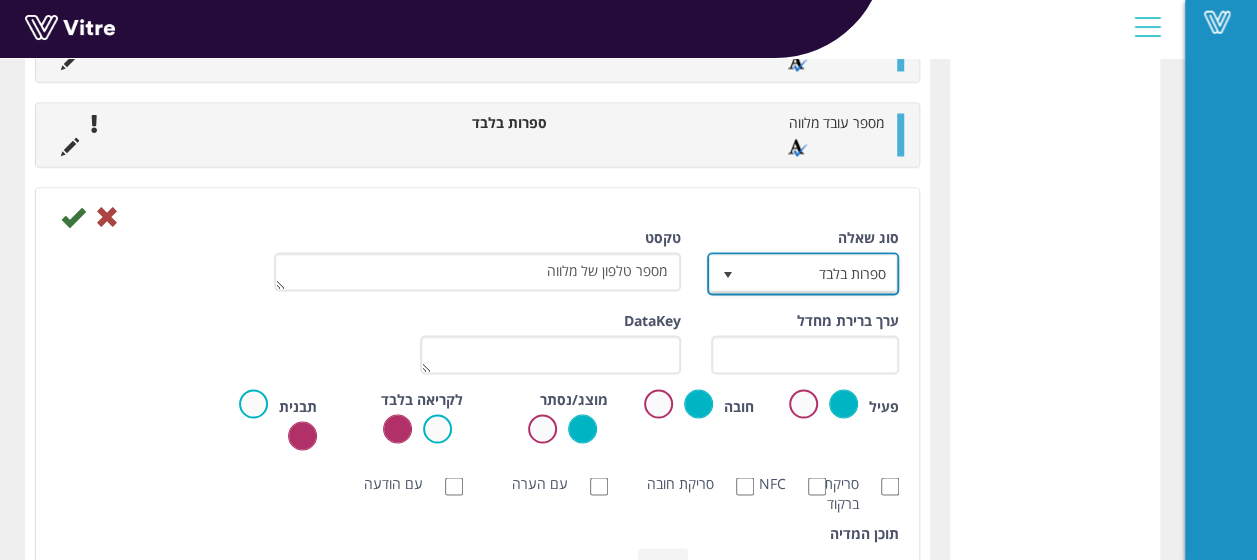 scroll, scrollTop: 1832, scrollLeft: 0, axis: vertical 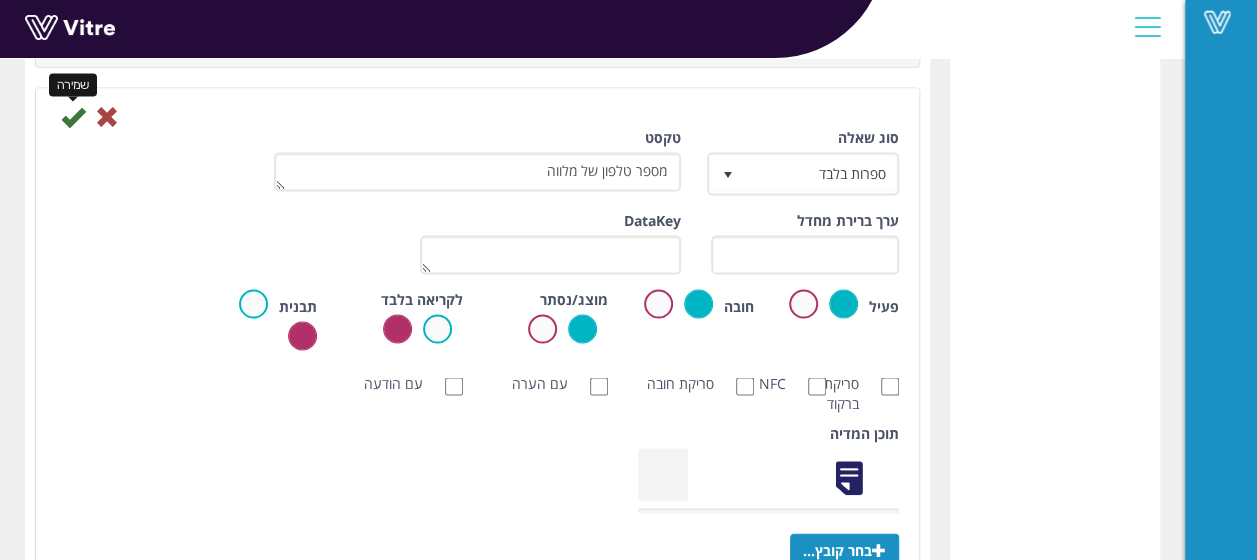 click at bounding box center (73, 116) 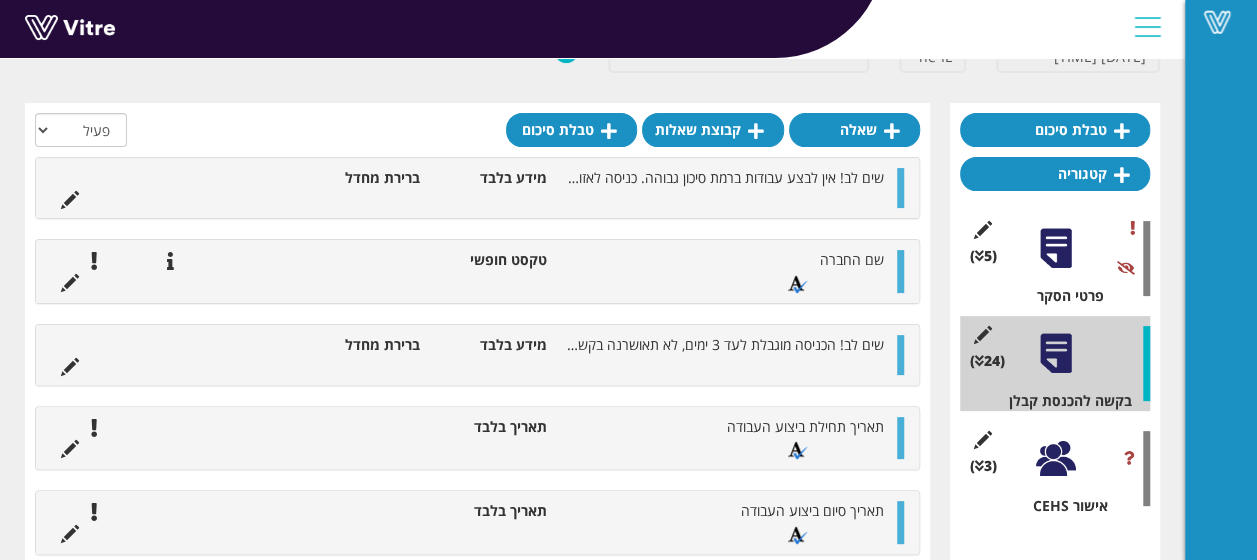 scroll, scrollTop: 1818, scrollLeft: 0, axis: vertical 